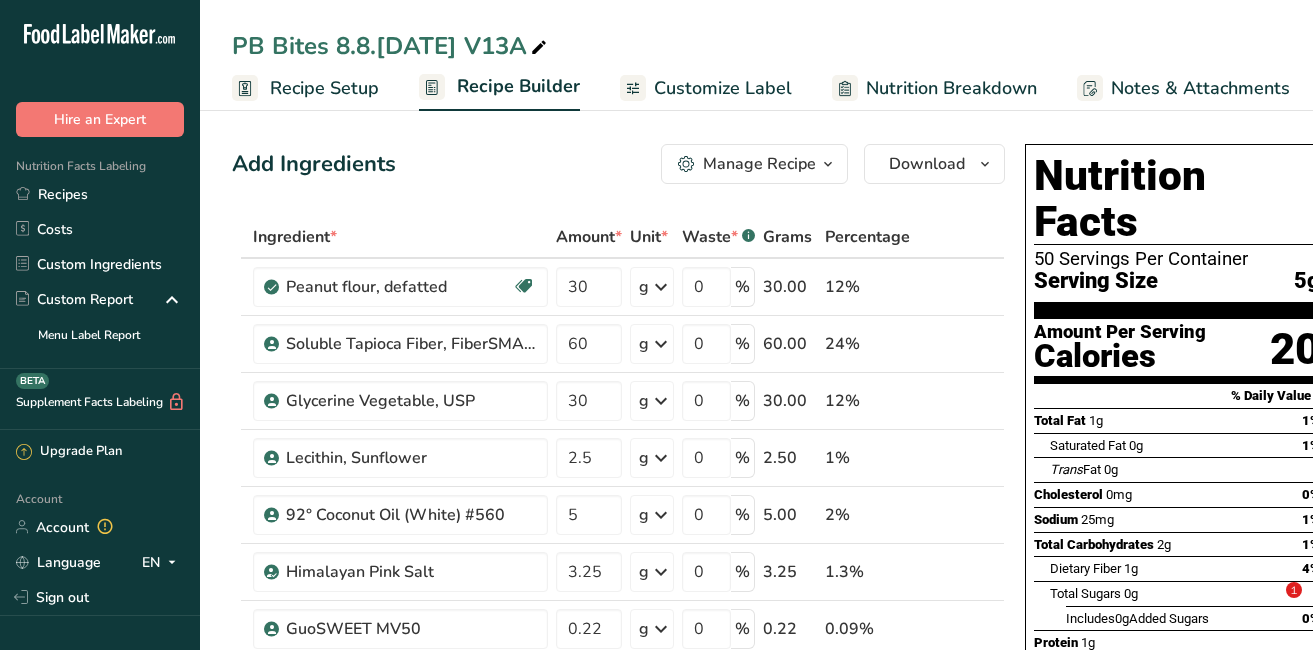 click on "Recipes" at bounding box center (100, 194) 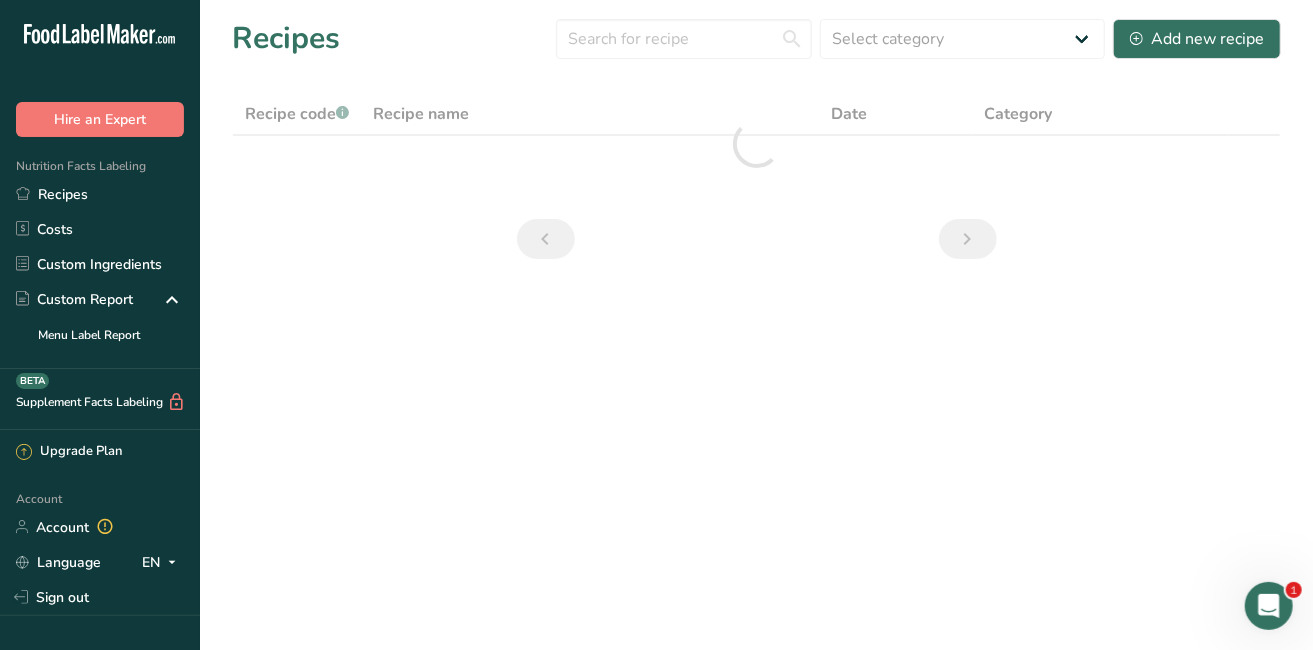 scroll, scrollTop: 0, scrollLeft: 0, axis: both 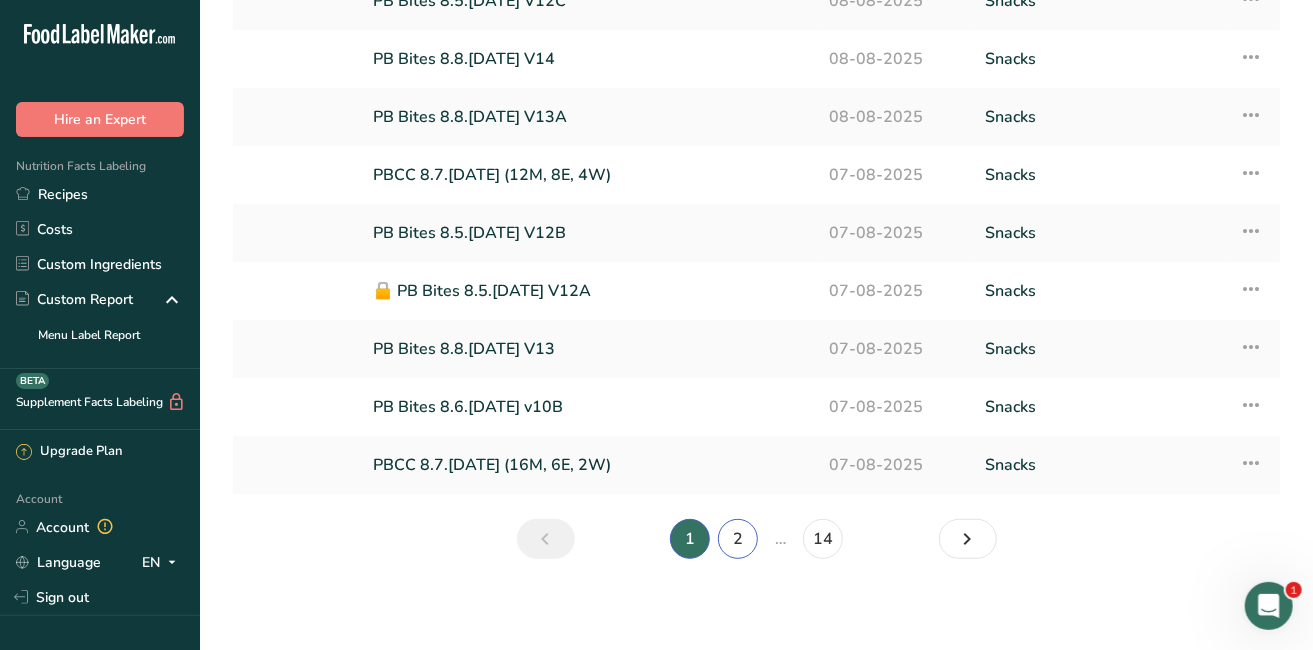 click on "2" at bounding box center [738, 539] 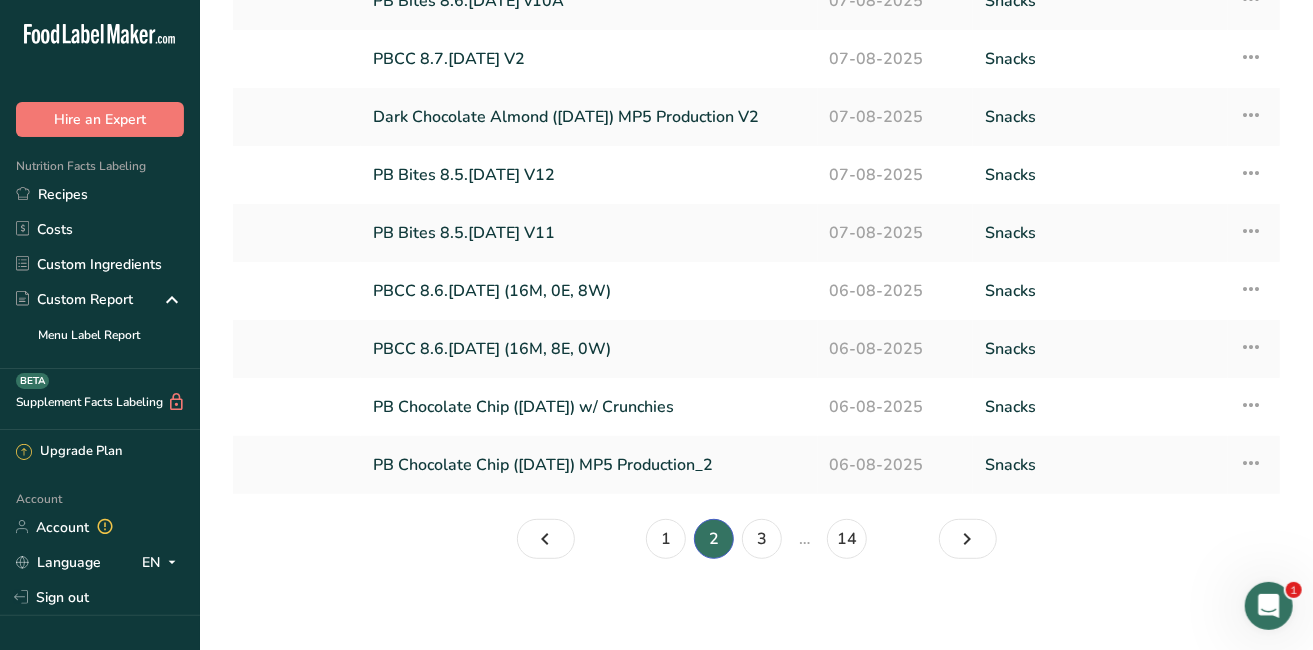 click on "PB Chocolate Chip ([DATE]) MP5 Production_2" at bounding box center (589, 465) 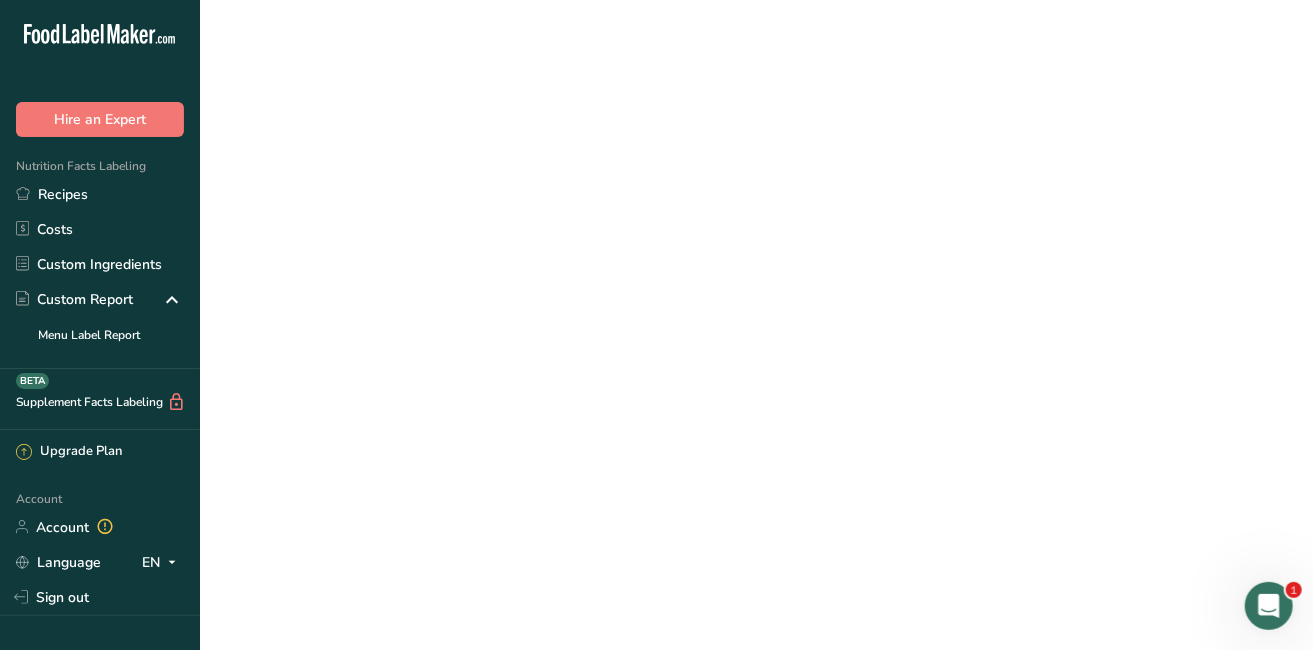 scroll, scrollTop: 0, scrollLeft: 0, axis: both 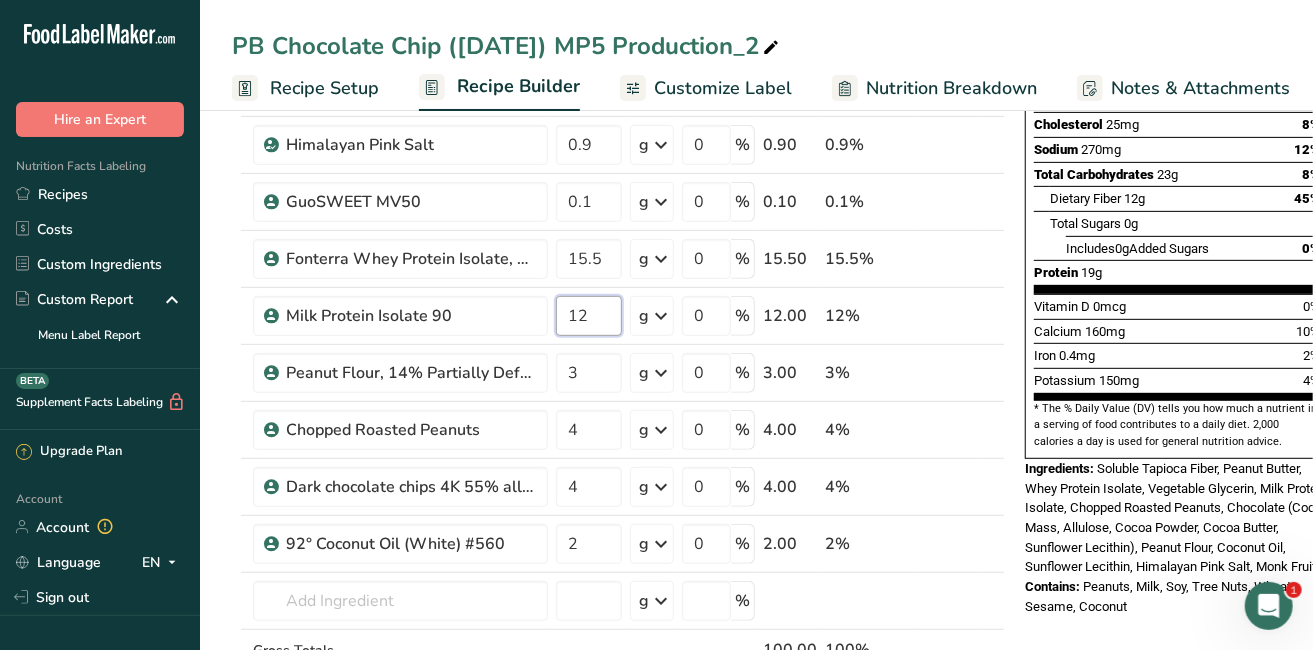 click on "12" at bounding box center (589, 316) 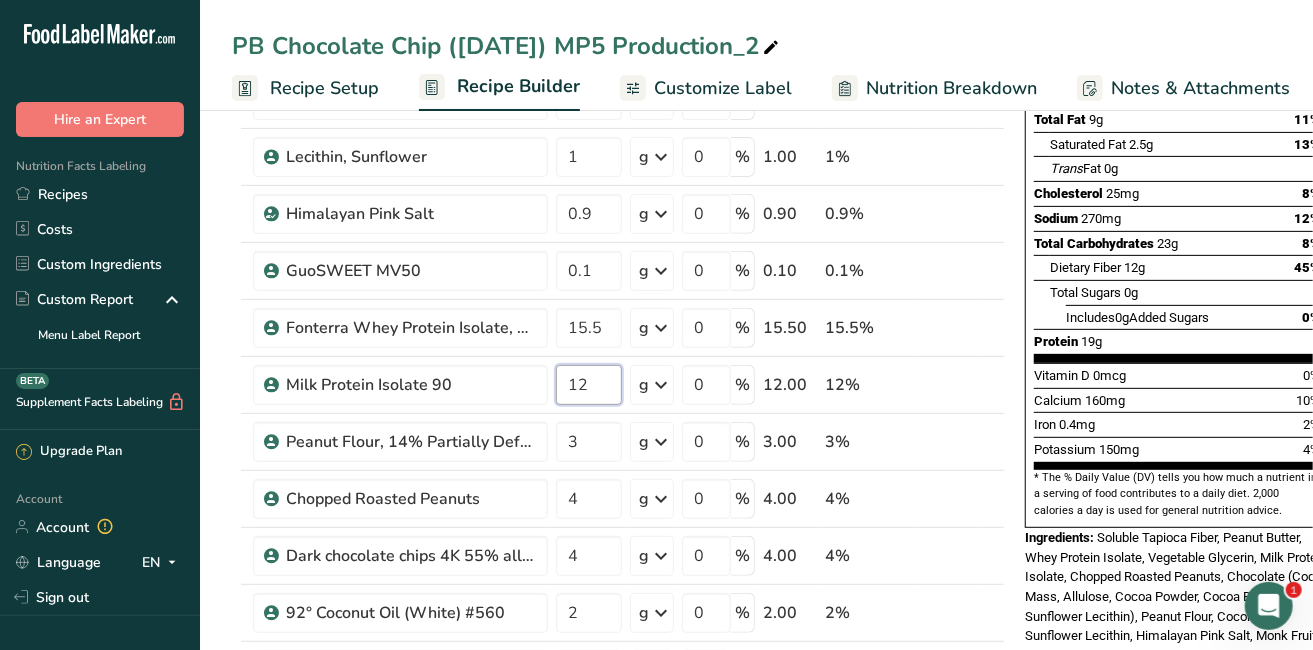scroll, scrollTop: 281, scrollLeft: 0, axis: vertical 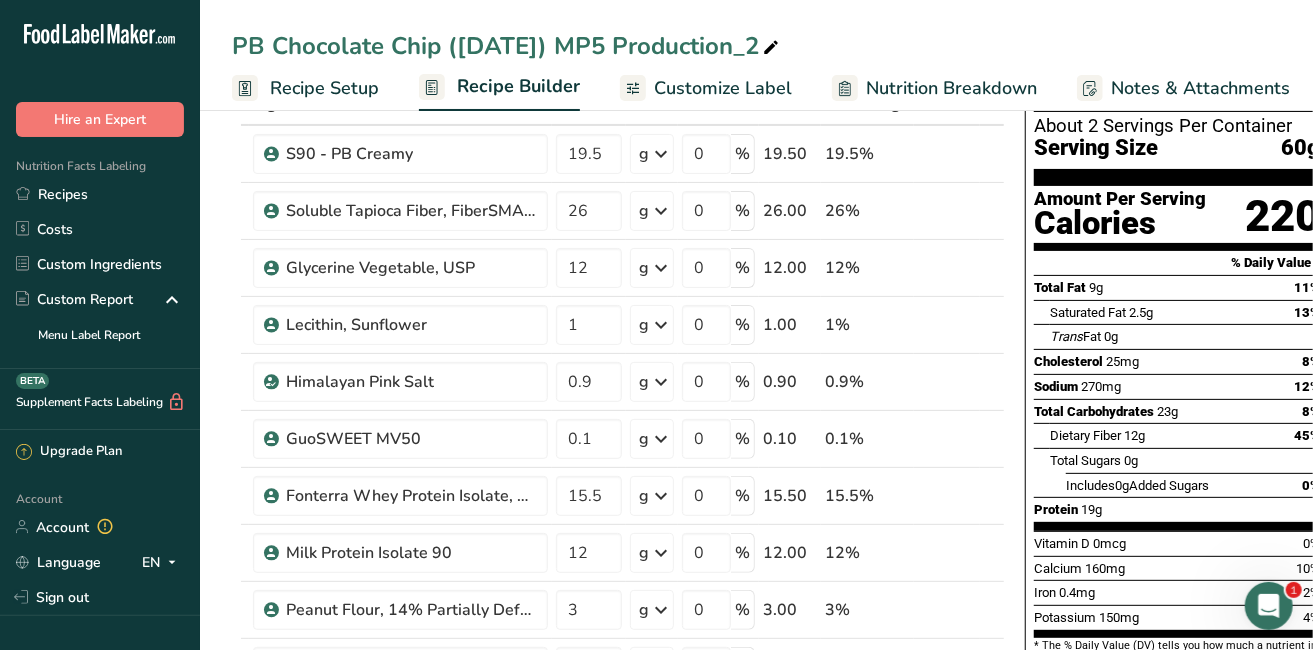 click on "Ingredient *
Amount *
Unit *
Waste *   .a-a{fill:#347362;}.b-a{fill:#fff;}          Grams
Percentage
S90 - PB Creamy
19.5
g
Weight Units
g
kg
mg
See more
Volume Units
l
mL
fl oz
See more
0
%
19.50
19.5%
Soluble Tapioca Fiber, FiberSMART TS90
26
g
Weight Units
g
kg
mg
See more
Volume Units
l
mL
fl oz
See more
0
%
26.00
26%
Glycerine Vegetable, USP" at bounding box center [618, 537] 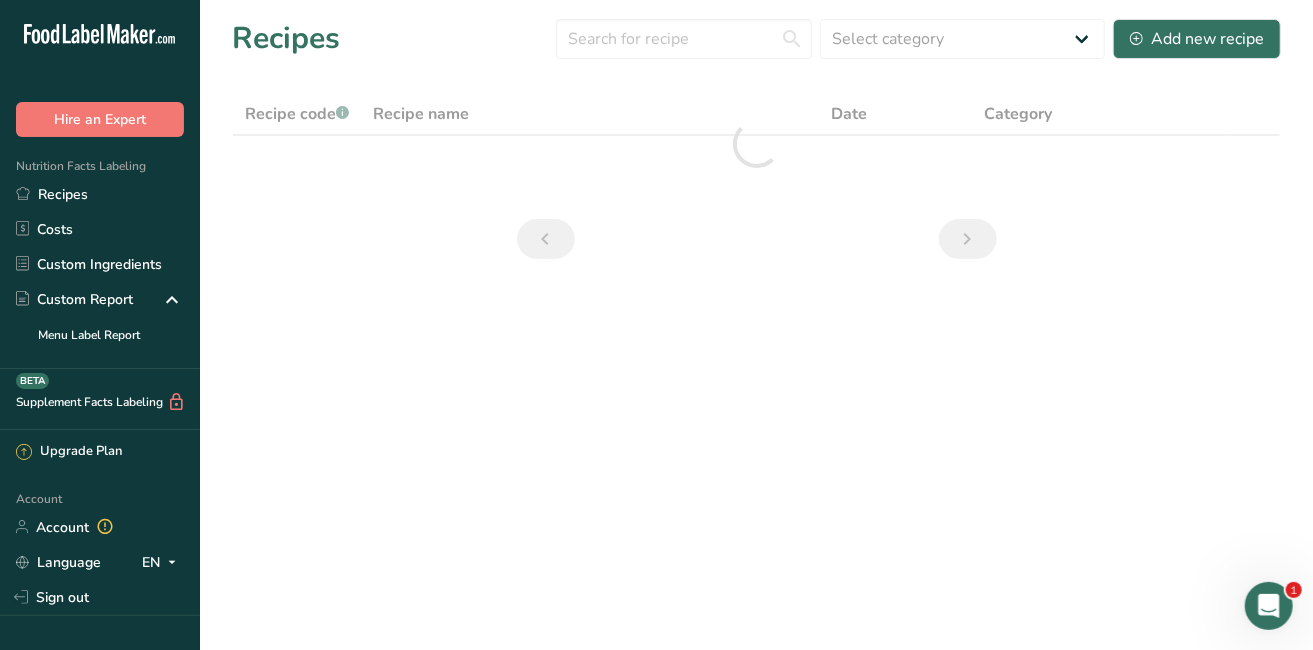 scroll, scrollTop: 0, scrollLeft: 0, axis: both 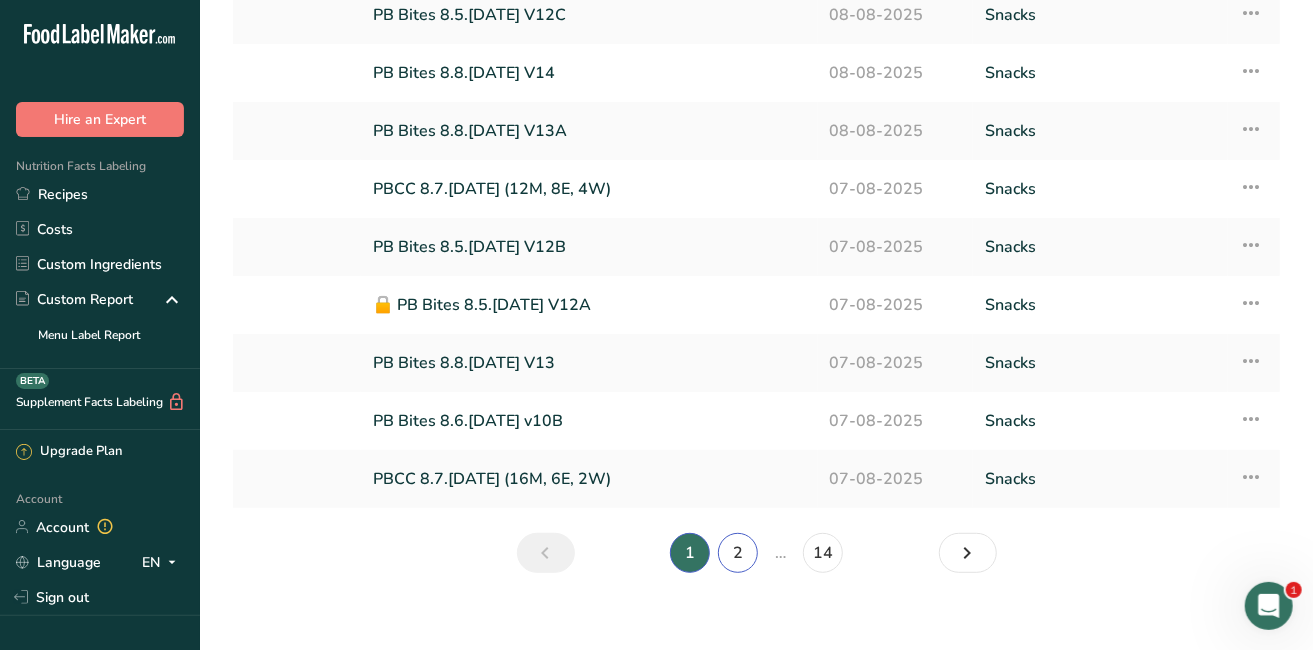 click on "2" at bounding box center [738, 553] 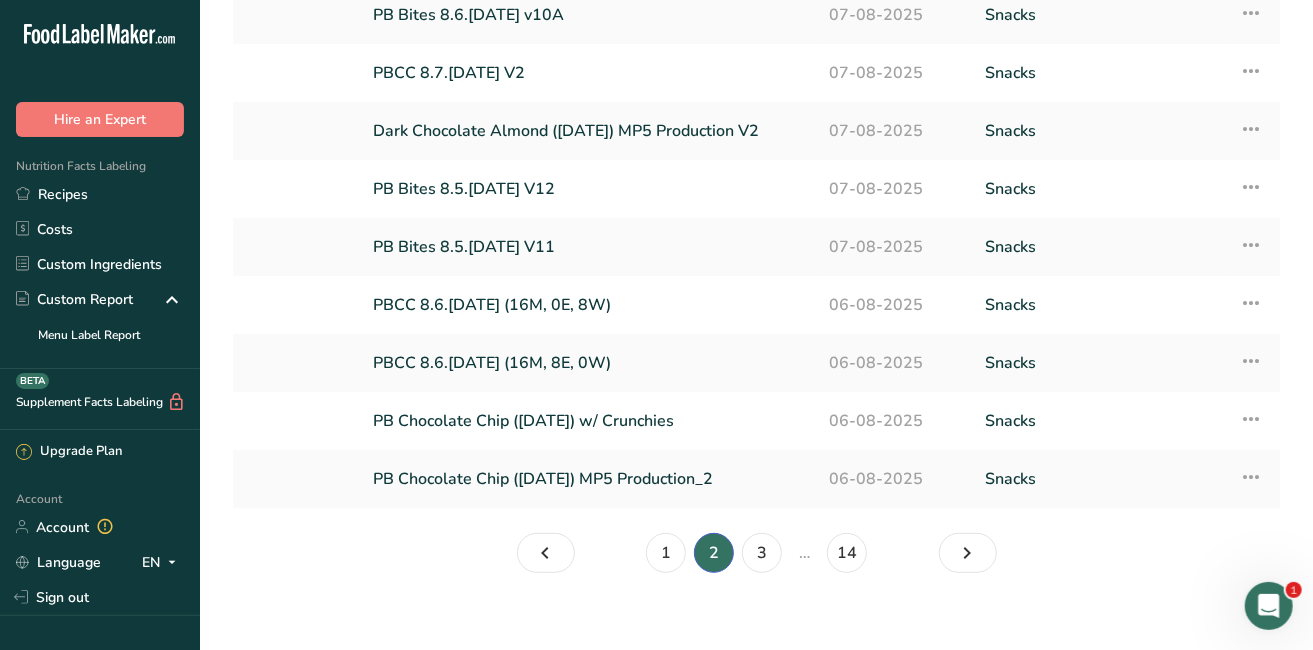 click on "PB Bites 8.5.[DATE] V11" at bounding box center [589, 247] 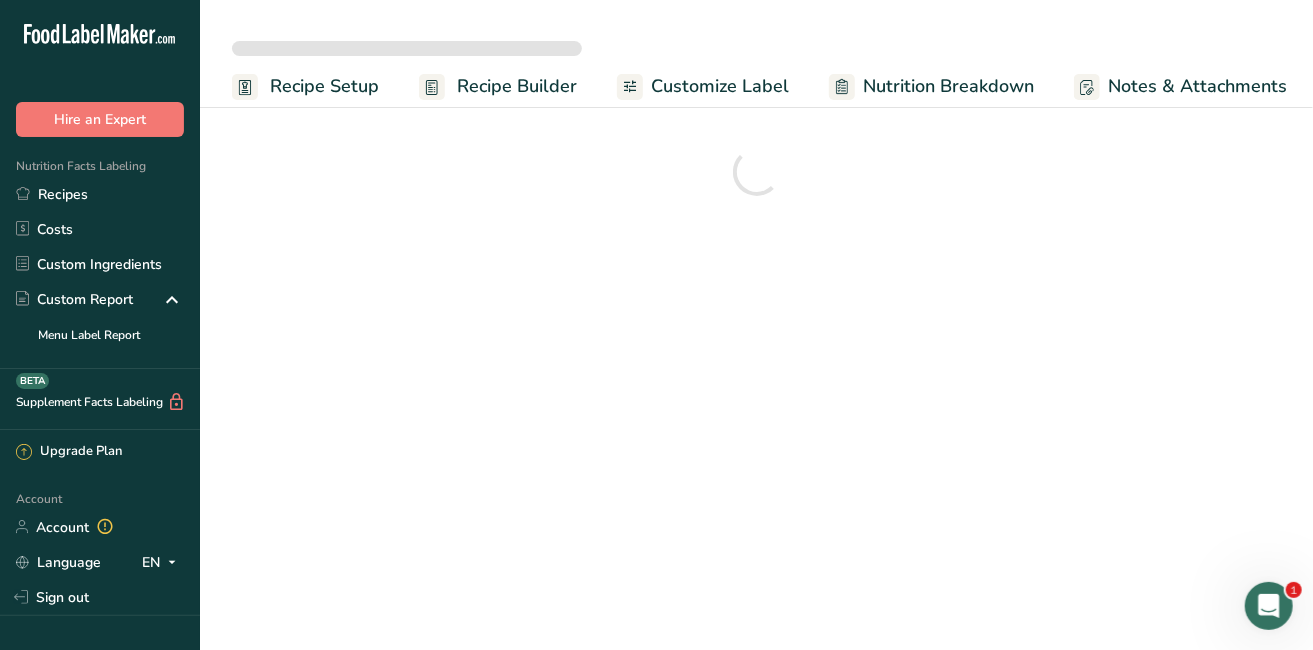 scroll, scrollTop: 0, scrollLeft: 0, axis: both 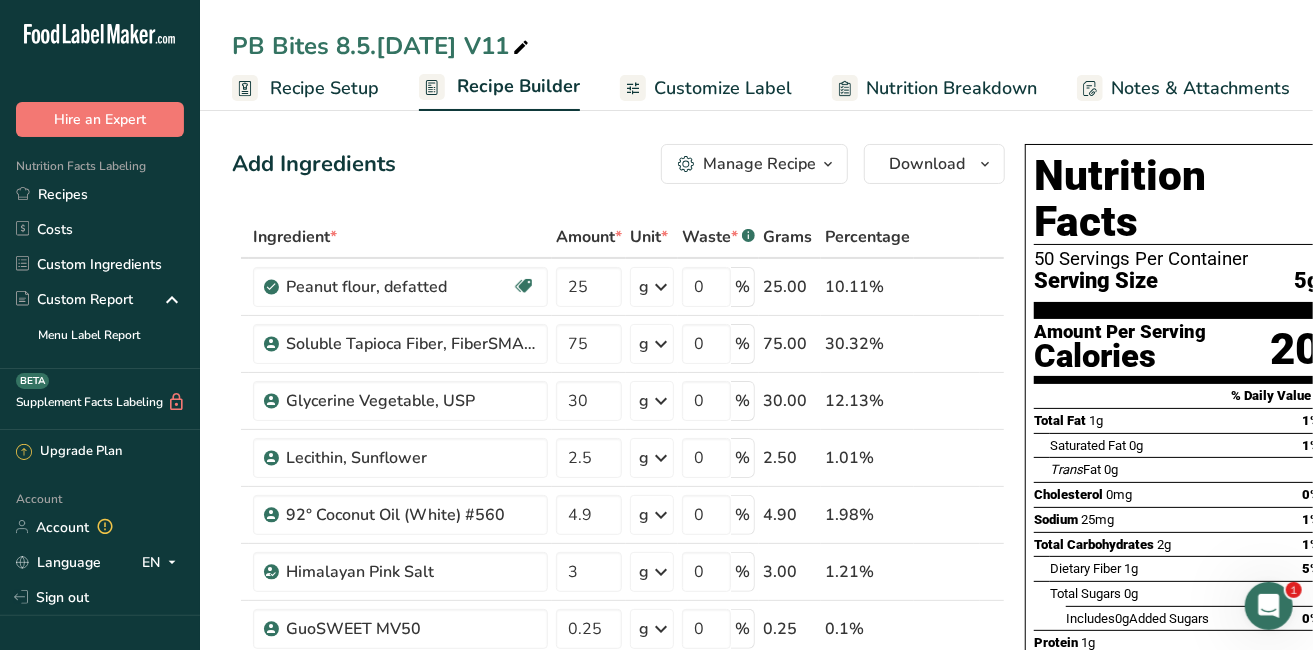 click on "Recipes" at bounding box center [100, 194] 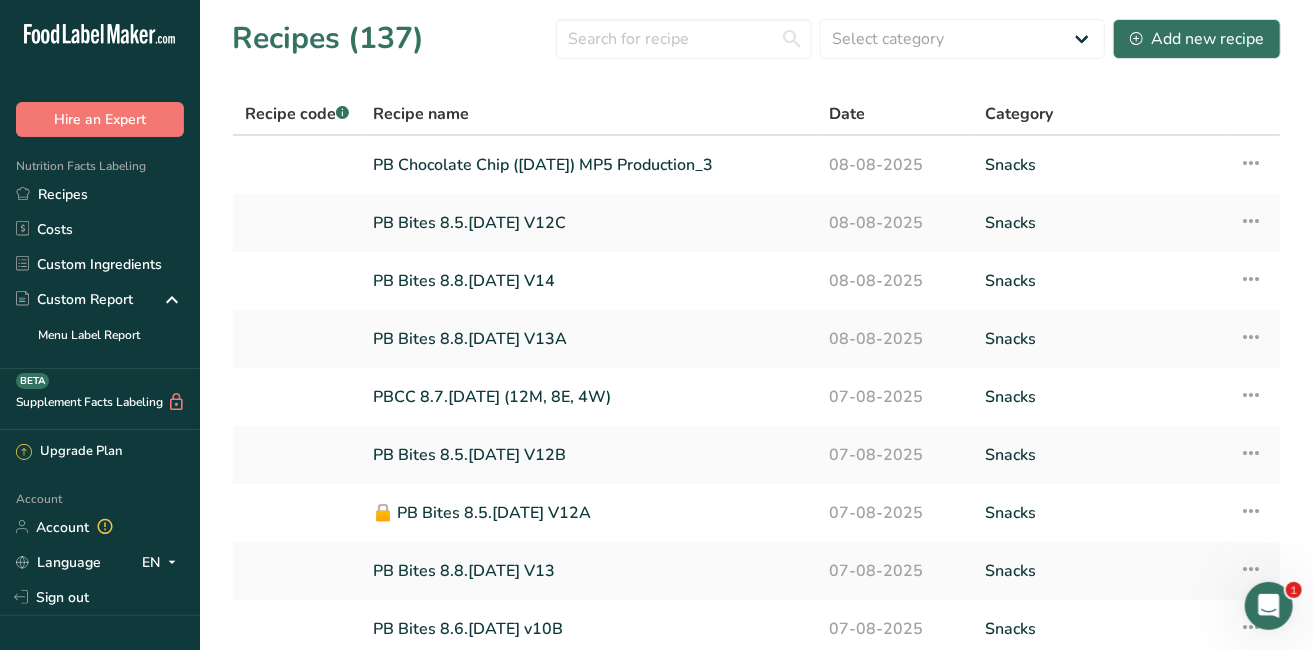 click on "🔒 PB Bites 8.5.[DATE] V12A" at bounding box center [589, 513] 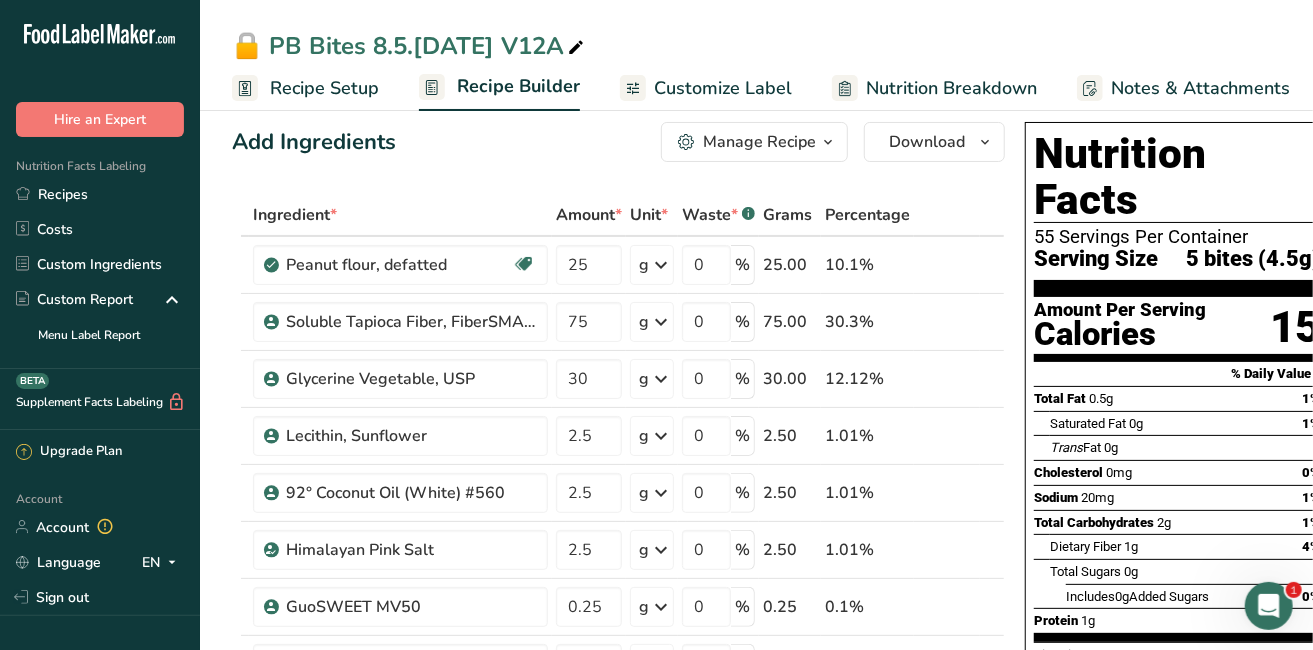 scroll, scrollTop: 44, scrollLeft: 0, axis: vertical 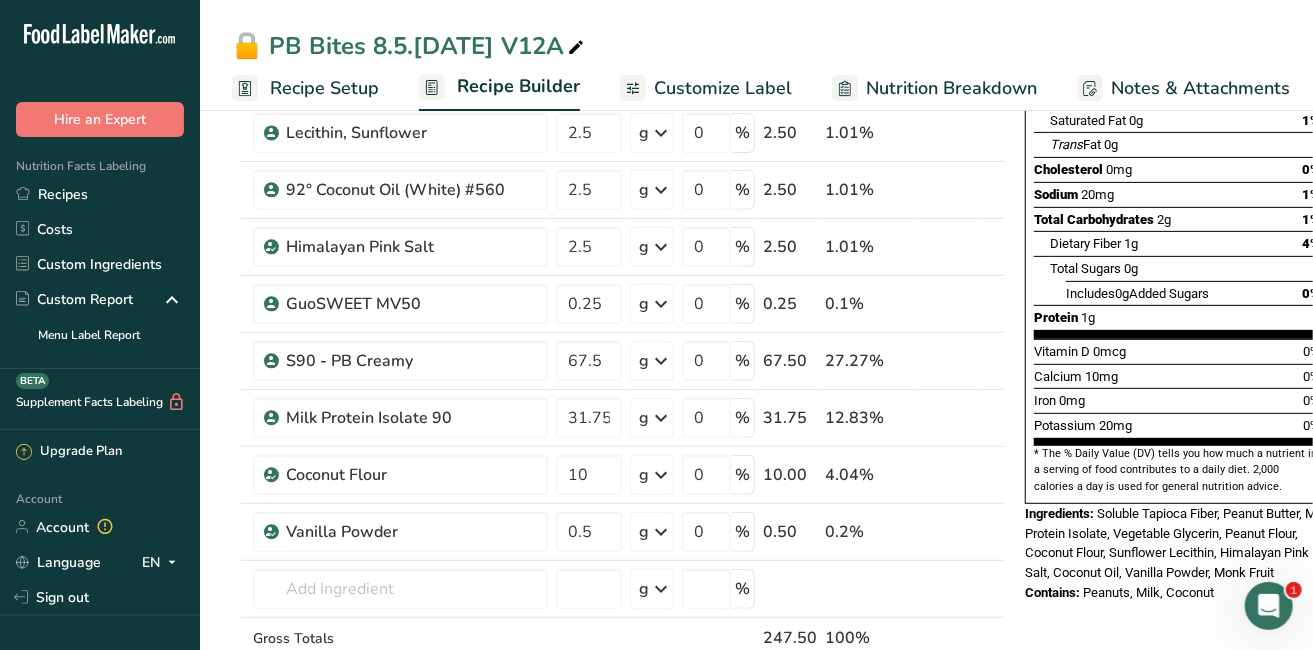click on "Recipes" at bounding box center (100, 194) 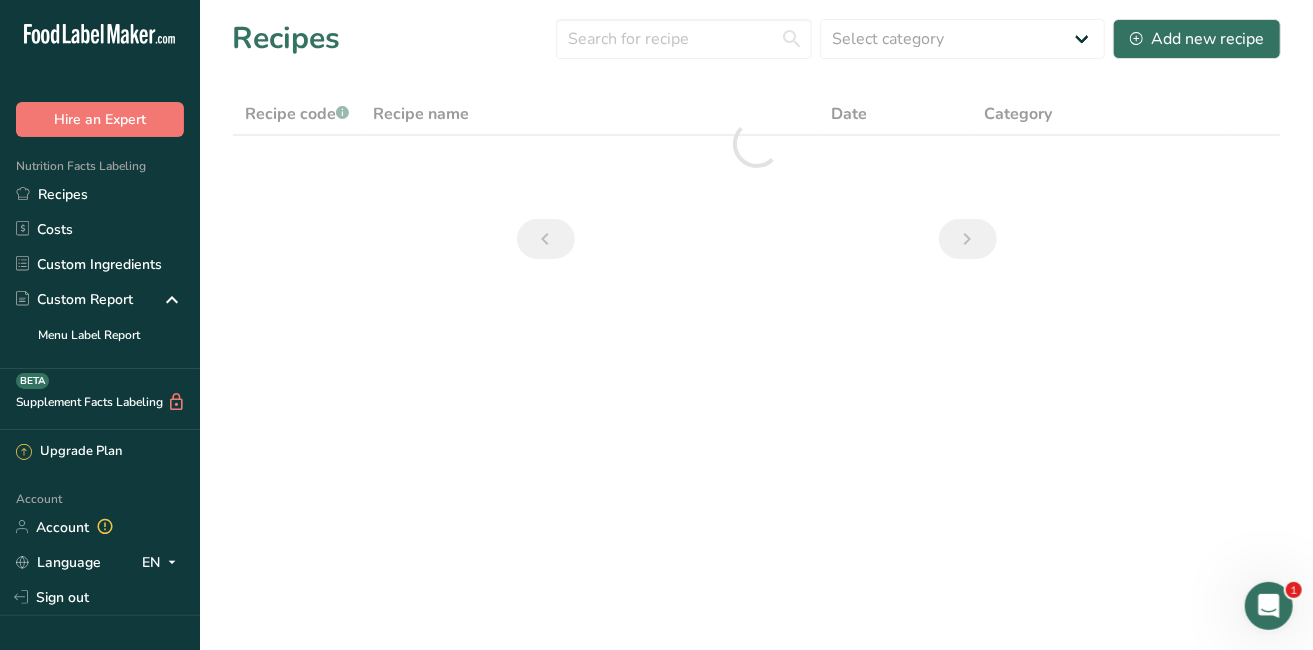 scroll, scrollTop: 0, scrollLeft: 0, axis: both 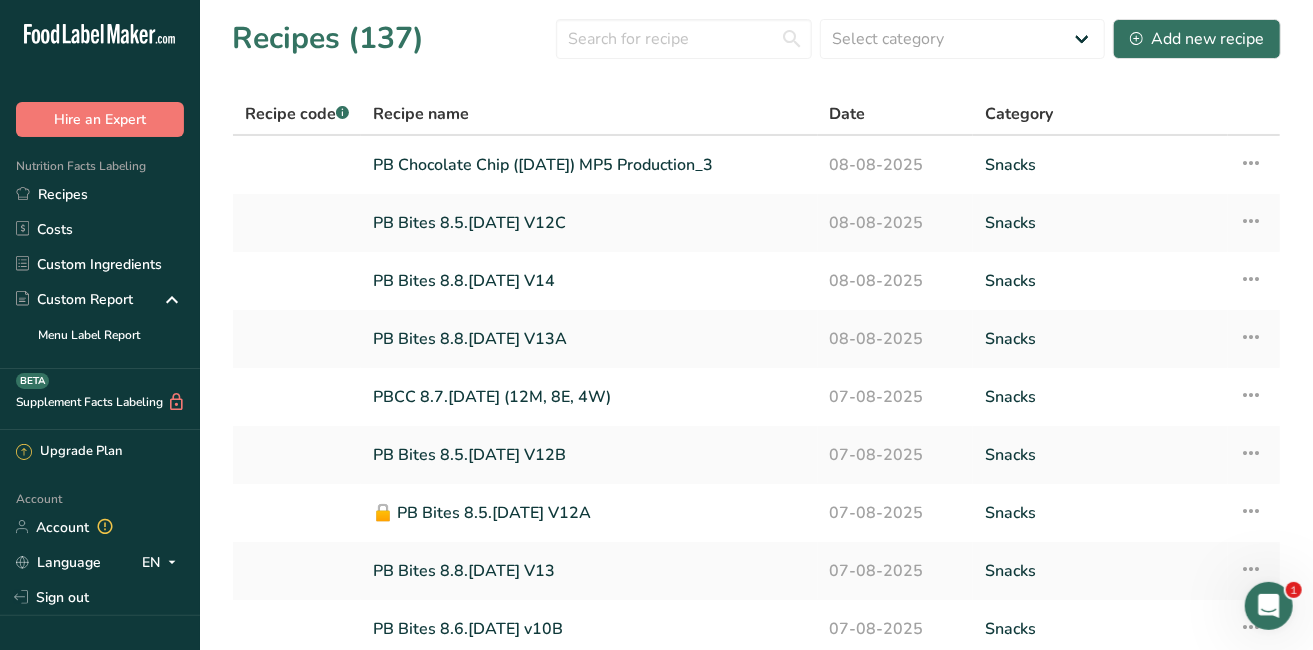 click on "PB Bites 8.8.[DATE] V14" at bounding box center [589, 281] 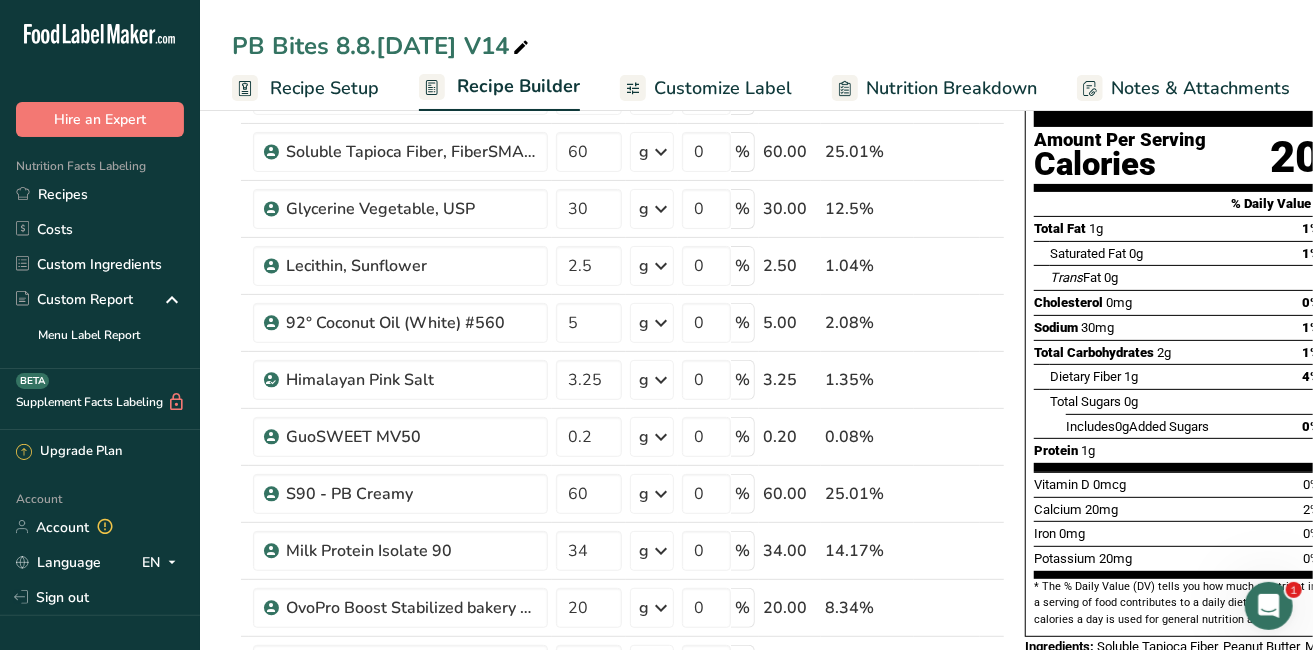 scroll, scrollTop: 237, scrollLeft: 0, axis: vertical 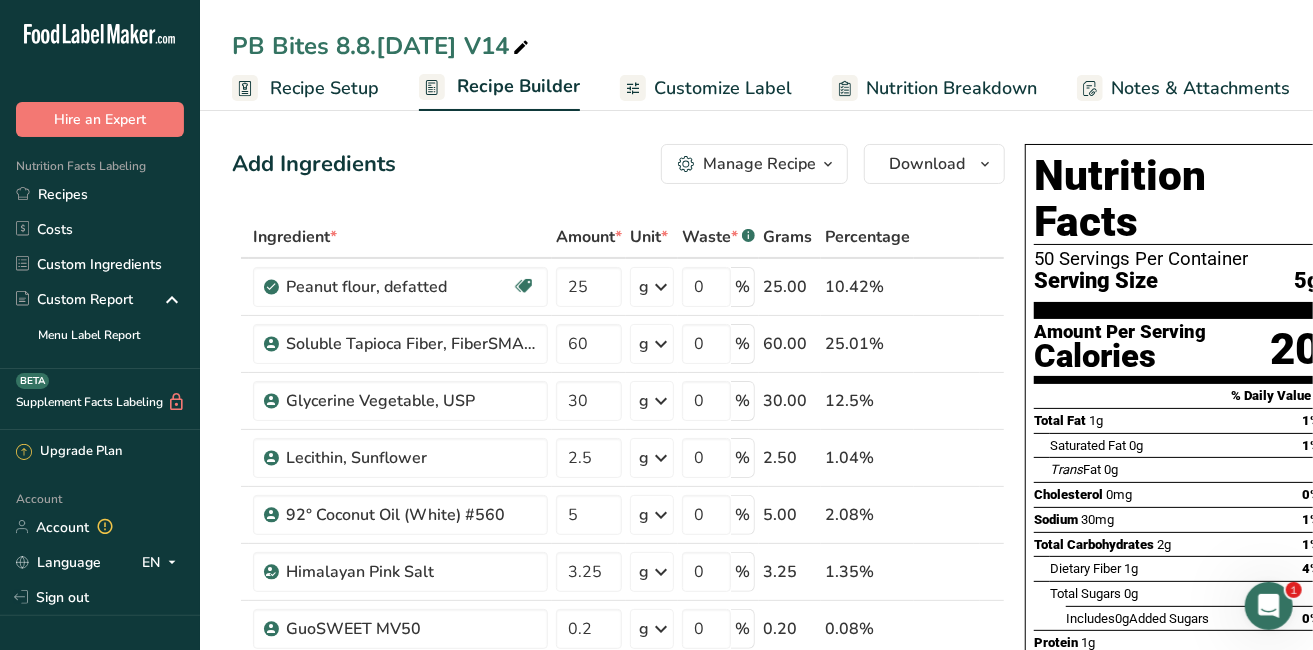 click on "Calcium
20mg
2%" at bounding box center (1177, 701) 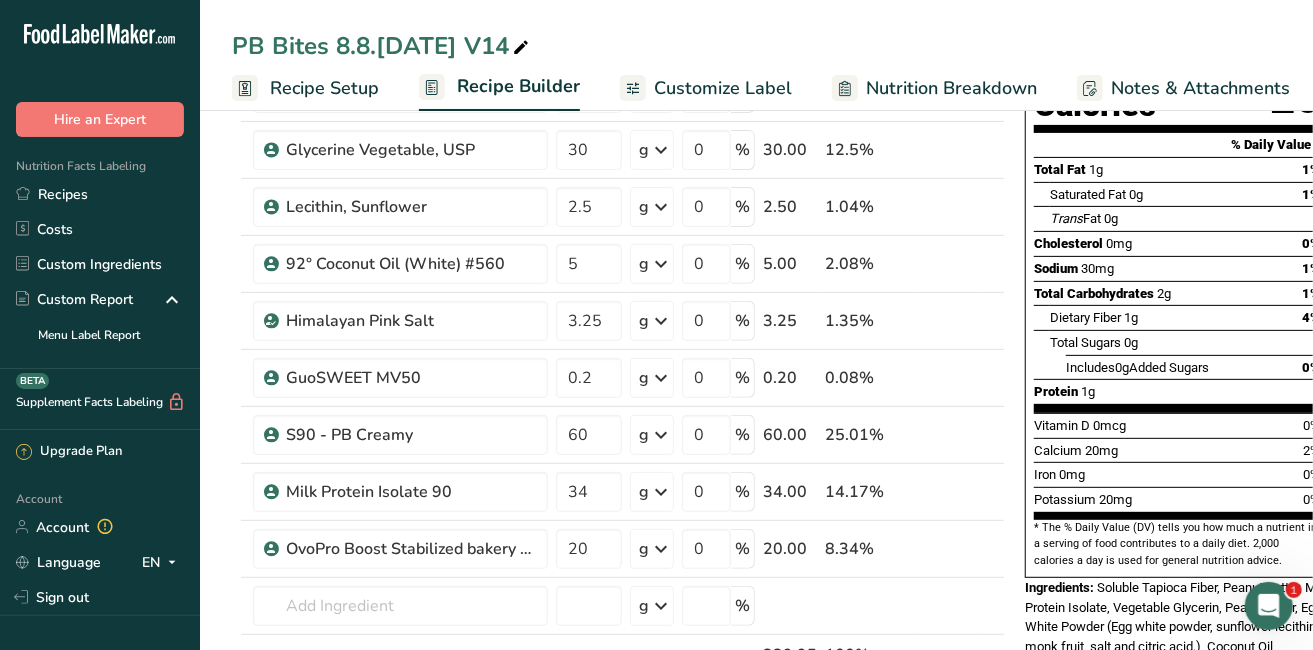 scroll, scrollTop: 370, scrollLeft: 0, axis: vertical 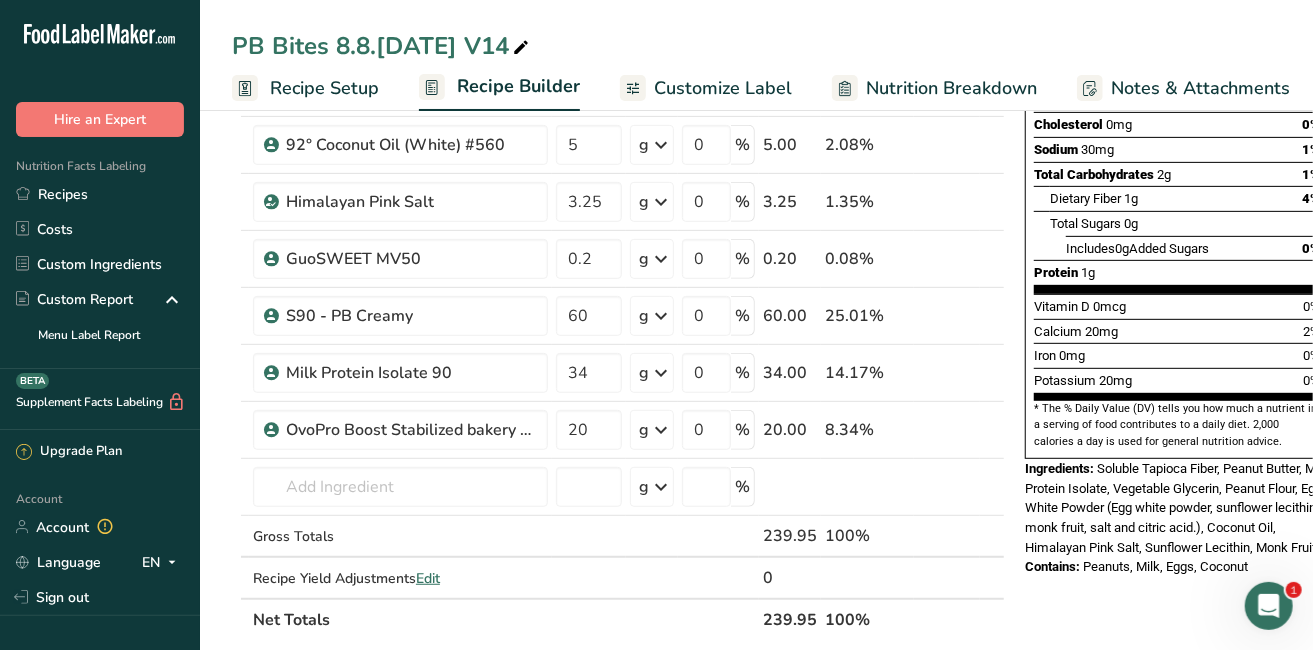 click on "Recipes" at bounding box center [100, 194] 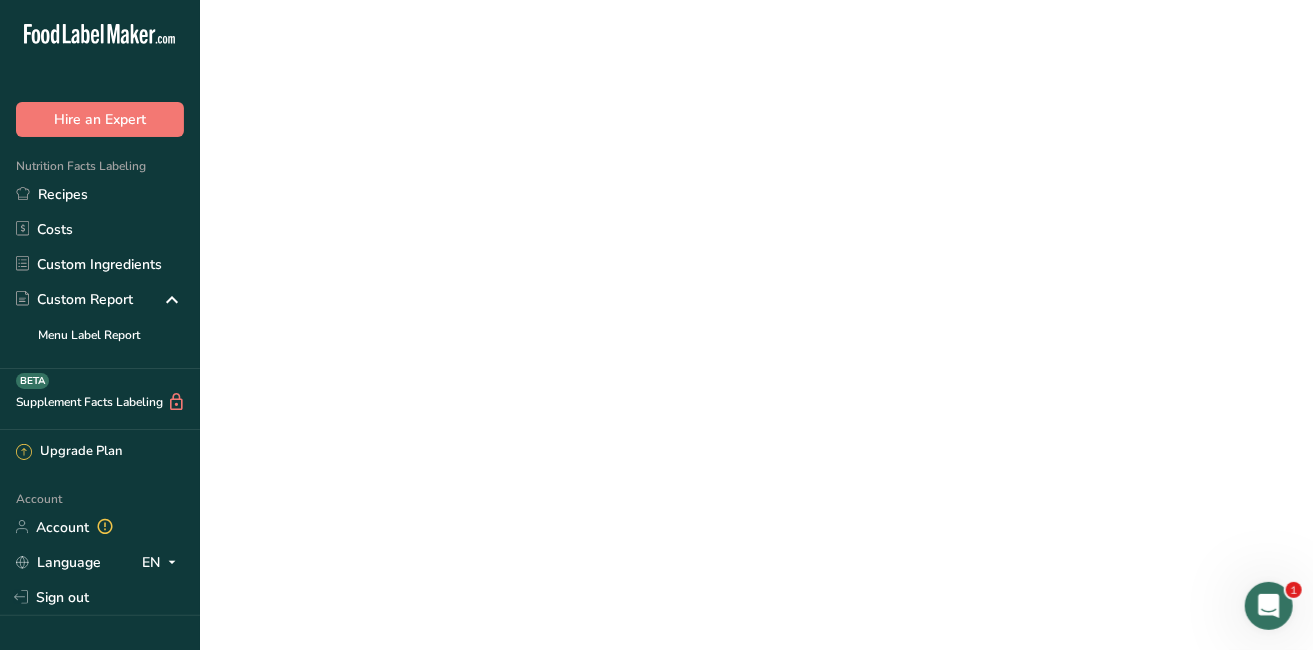 scroll, scrollTop: 0, scrollLeft: 0, axis: both 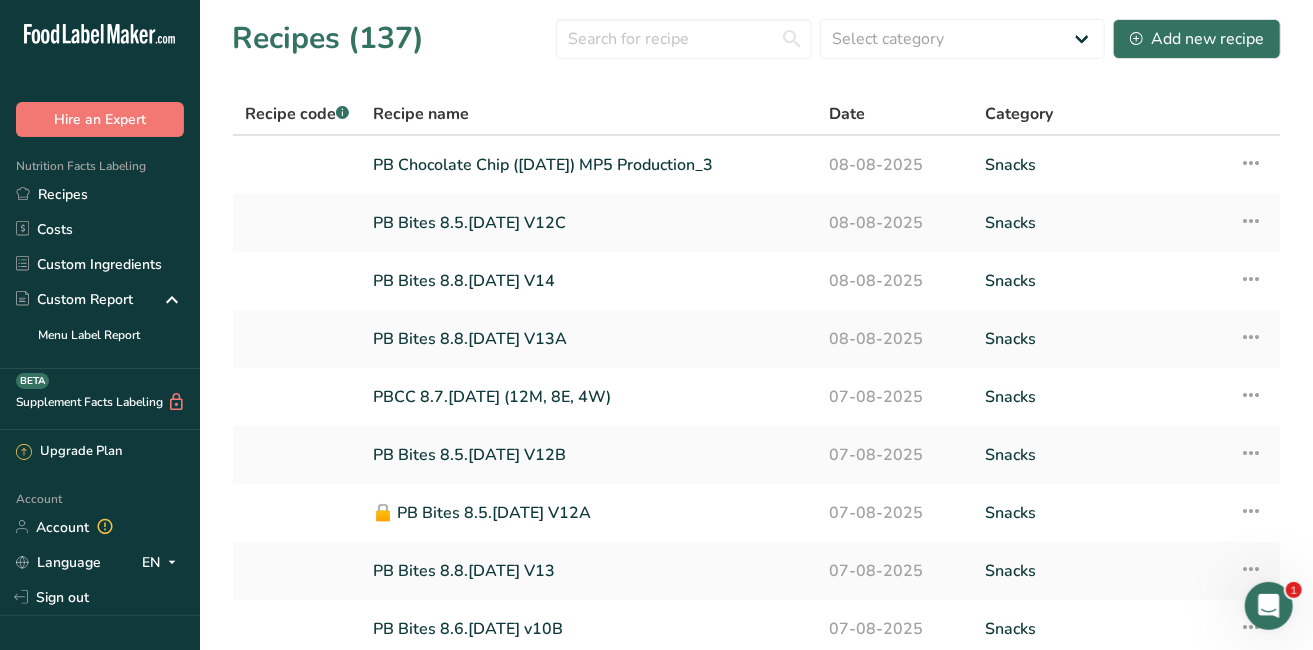 click on "PB Bites 8.8.[DATE] V13A" at bounding box center (589, 339) 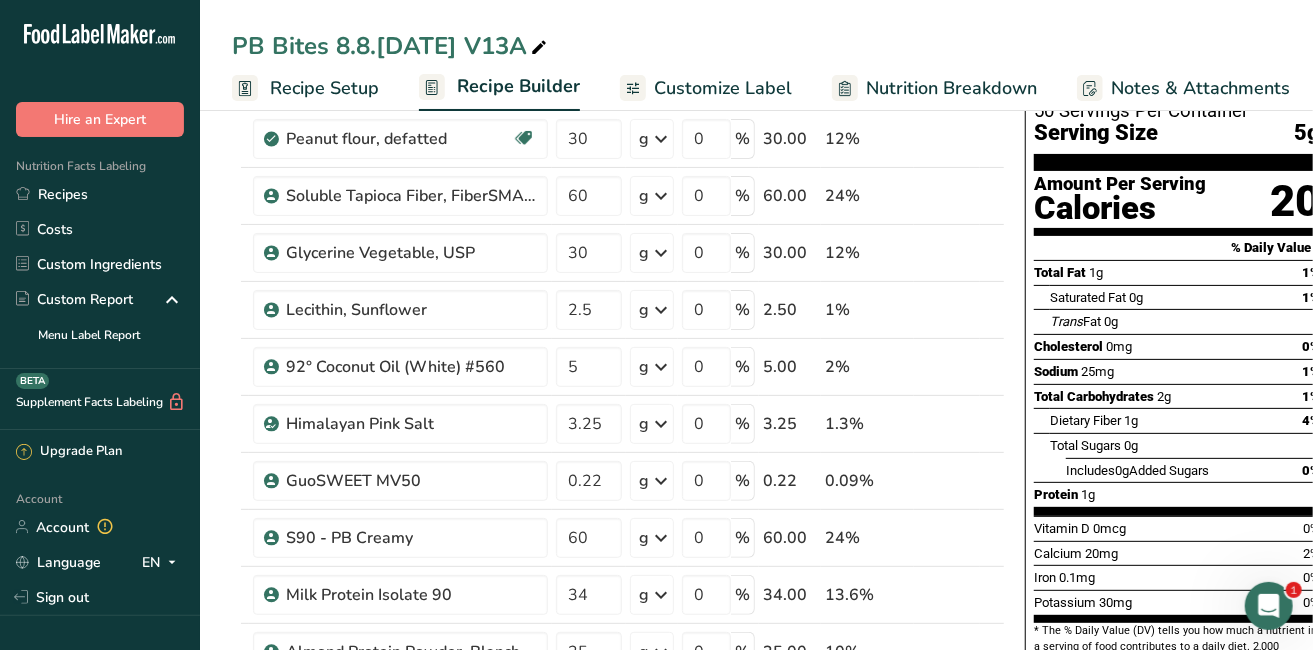 scroll, scrollTop: 177, scrollLeft: 0, axis: vertical 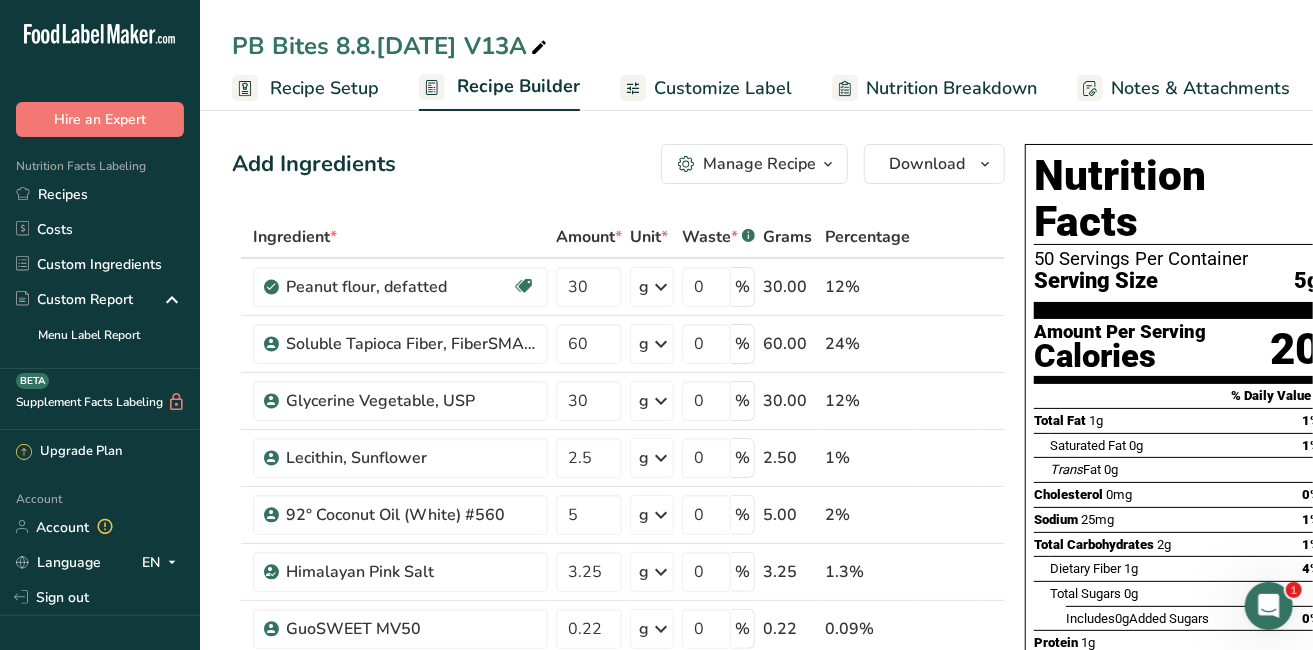 click on "Manage Recipe" at bounding box center (759, 164) 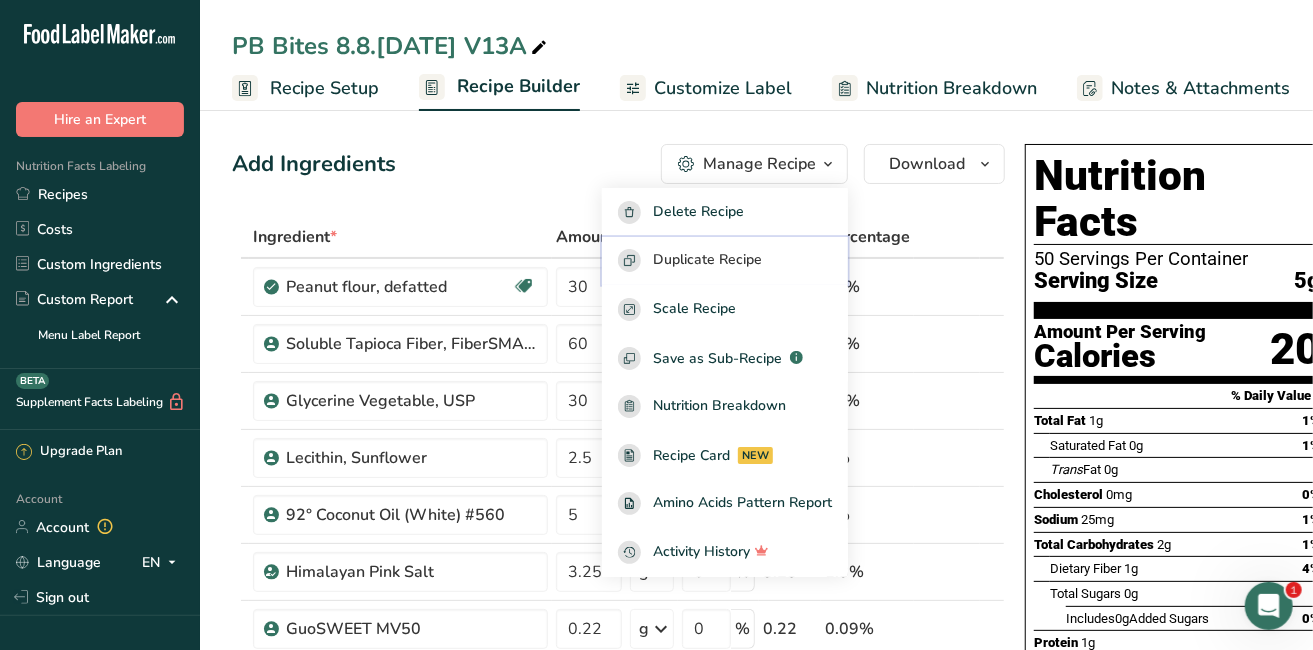 click on "Duplicate Recipe" at bounding box center [707, 260] 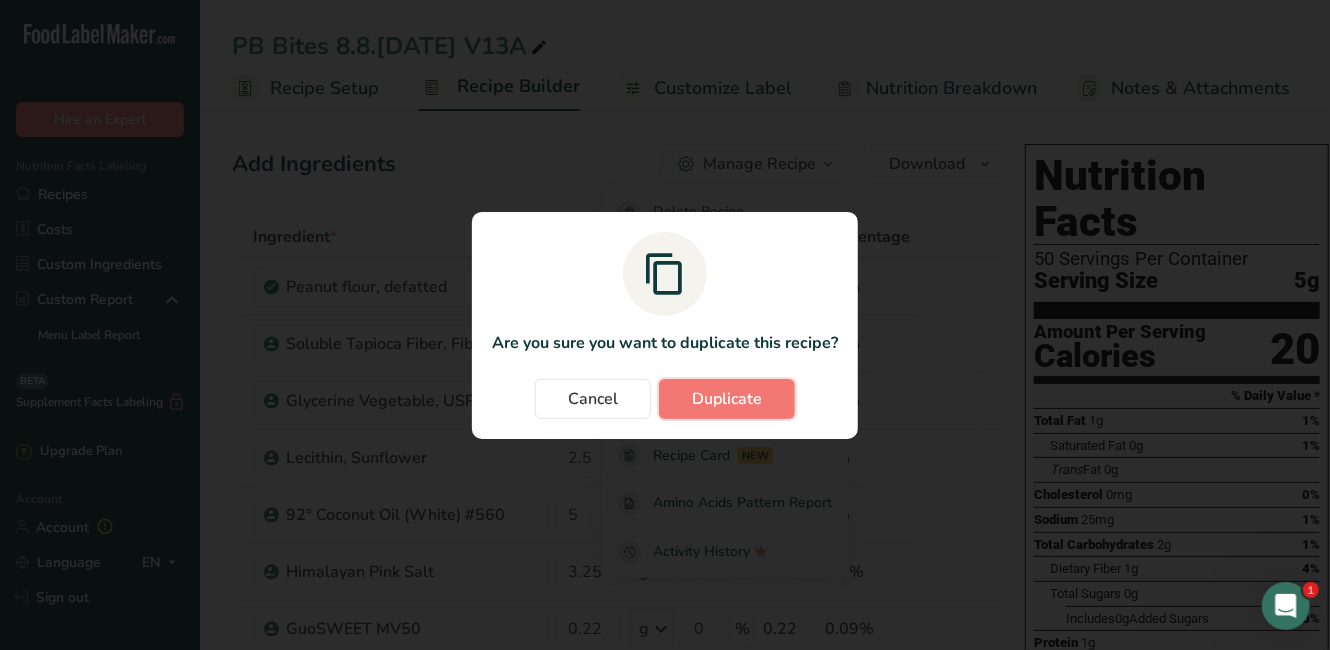 click on "Duplicate" at bounding box center [727, 399] 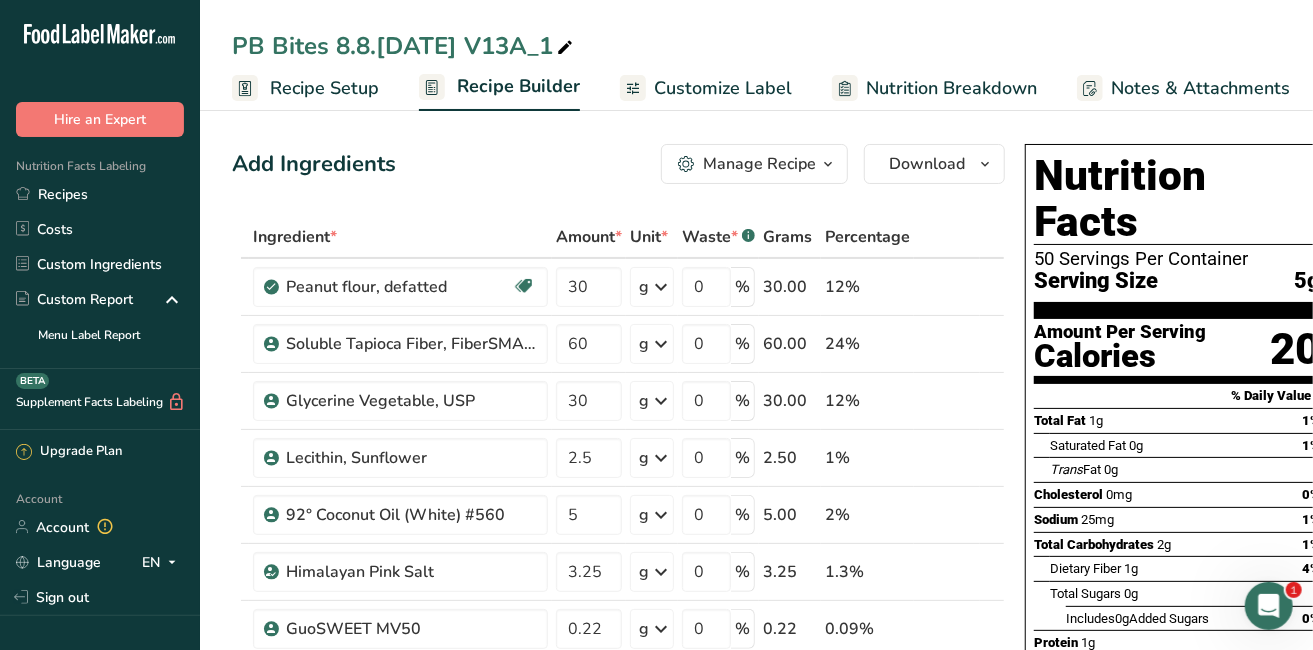 click at bounding box center (565, 48) 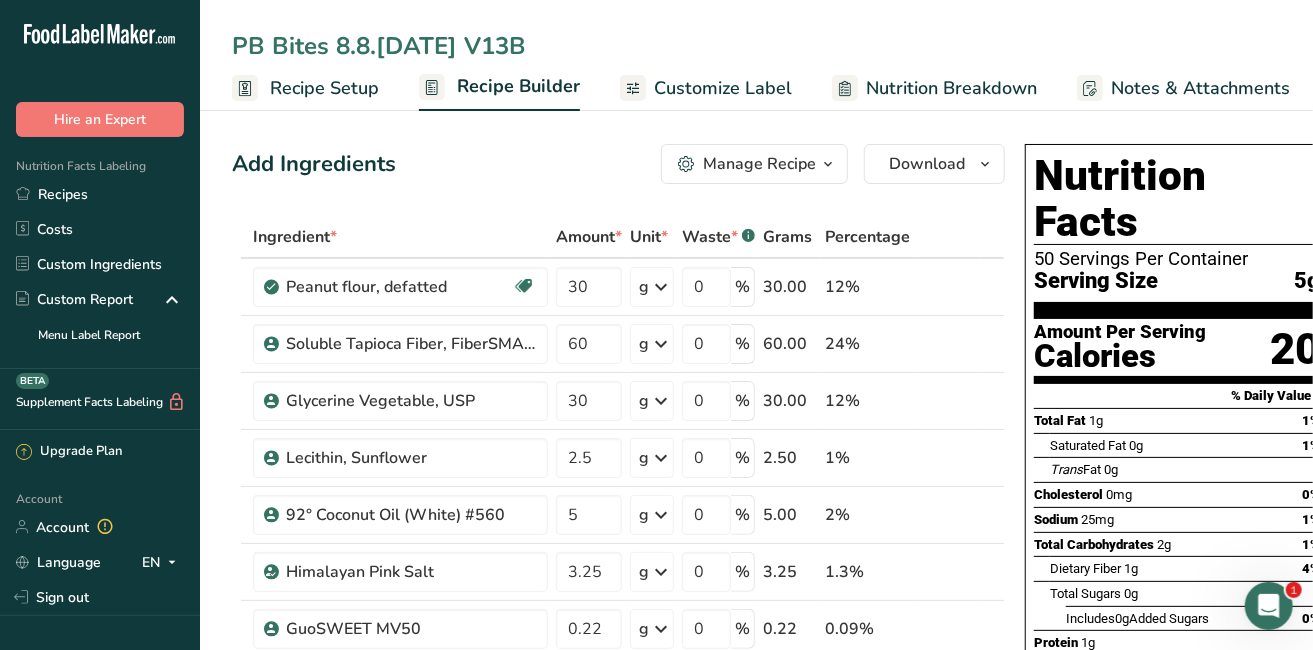 type on "PB Bites 8.8.[DATE] V13B" 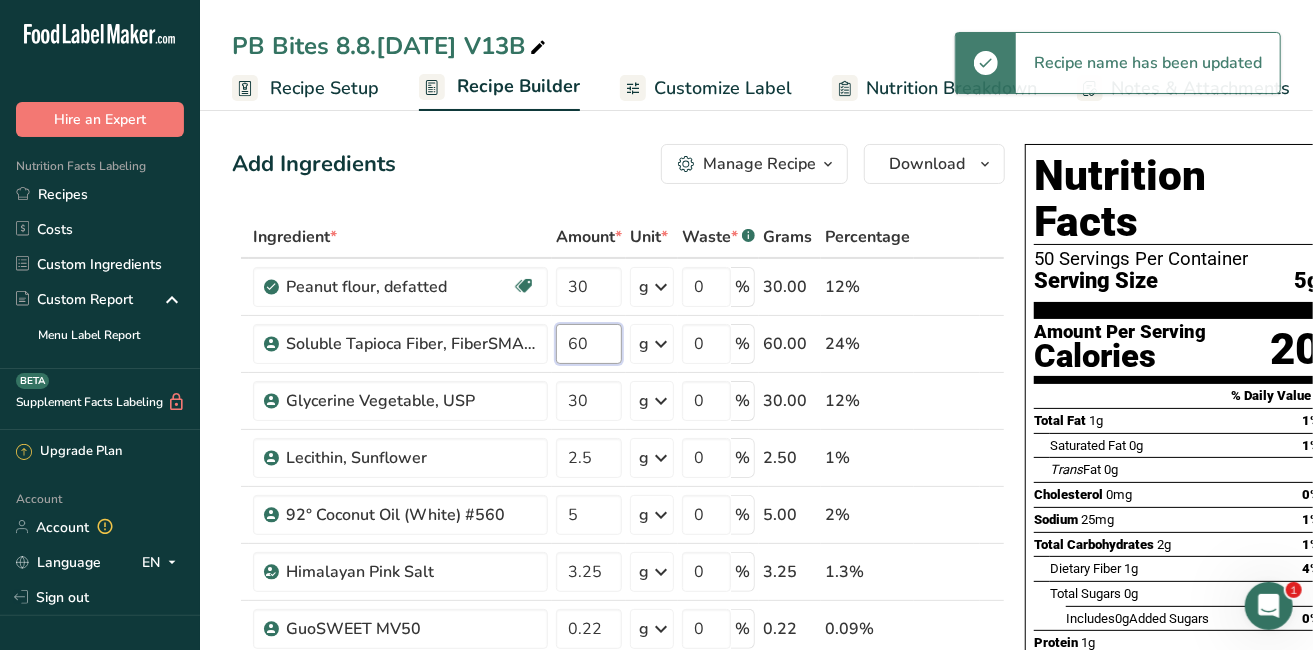 click on "60" at bounding box center [589, 344] 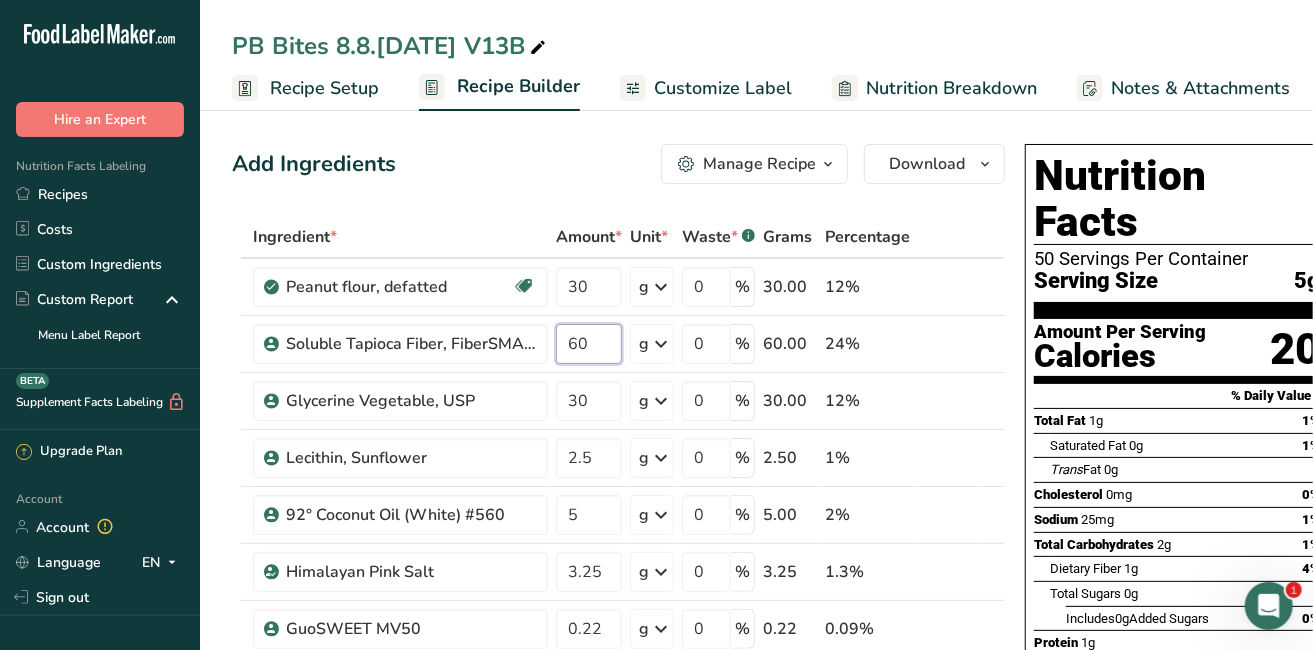type on "6" 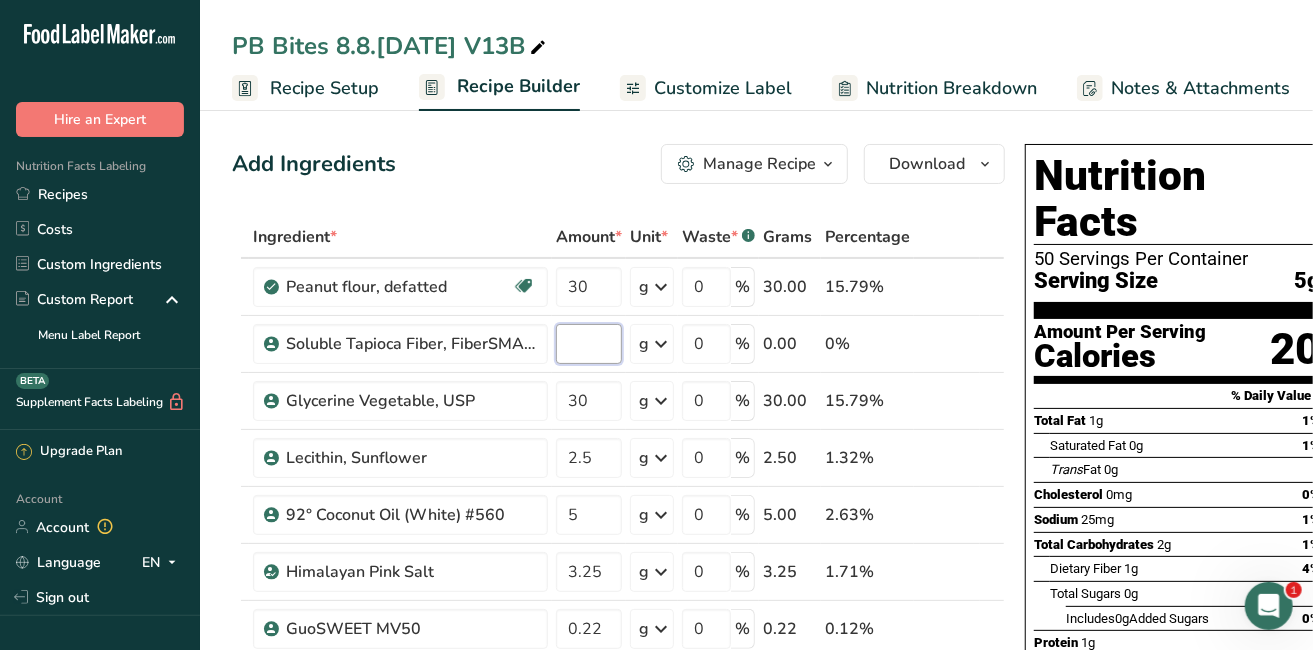 type on "6" 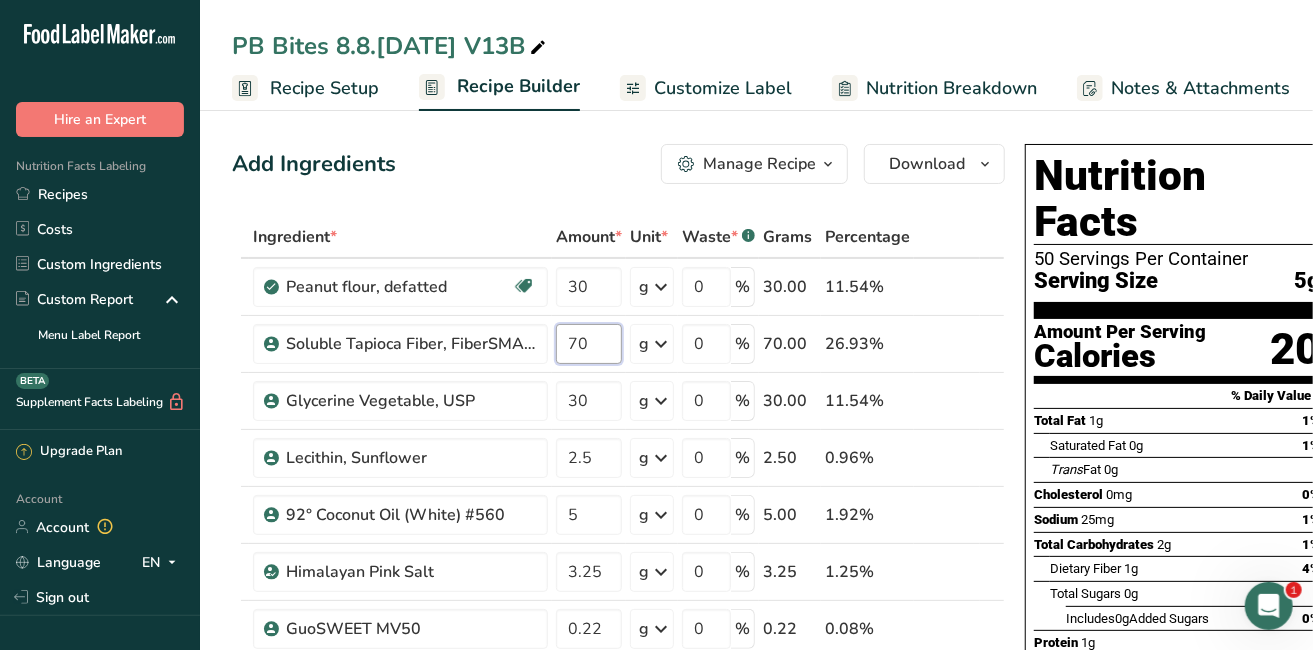 scroll, scrollTop: 44, scrollLeft: 0, axis: vertical 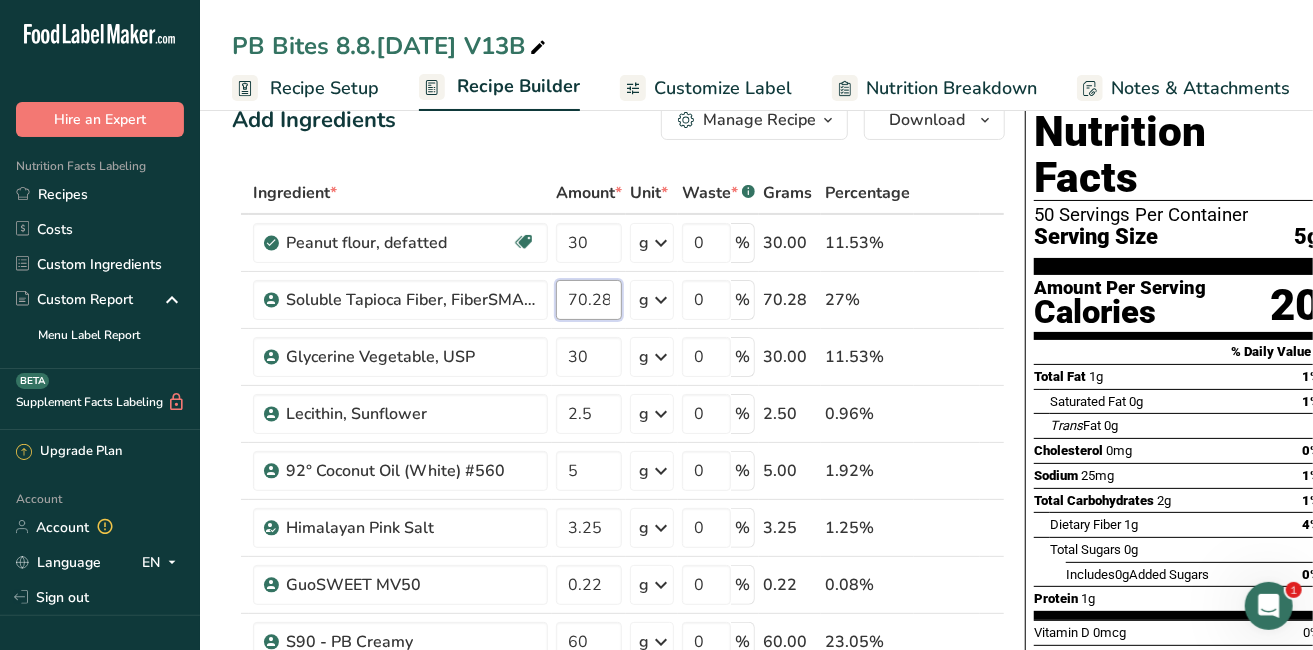 type on "70.28" 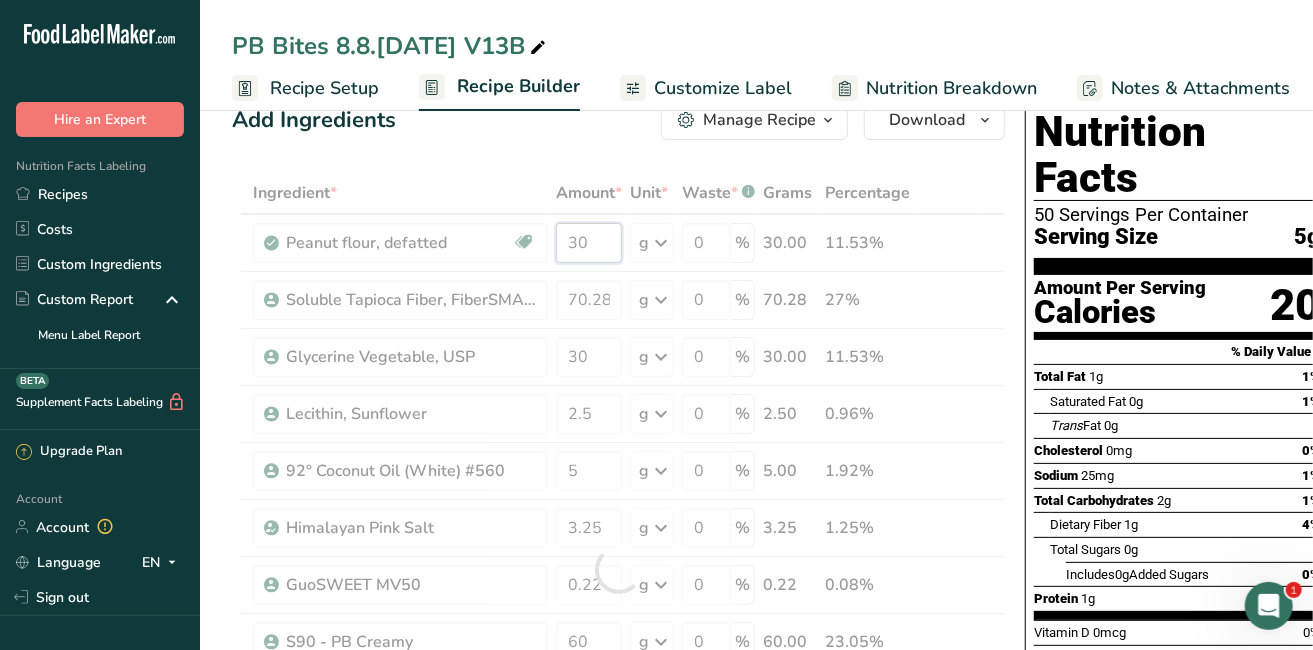click on "Ingredient *
Amount *
Unit *
Waste *   .a-a{fill:#347362;}.b-a{fill:#fff;}          Grams
Percentage
Peanut flour, defatted
Plant-based Protein
Dairy free
Gluten free
Vegan
Vegetarian
Soy free
30
g
Portions
1 cup
1 oz
Weight Units
g
kg
mg
See more
Volume Units
l
Volume units require a density conversion. If you know your ingredient's density enter it below. Otherwise, click on "RIA" our AI Regulatory bot - she will be able to help you
lb/ft3
g/cm3
Confirm
mL
0" at bounding box center [618, 569] 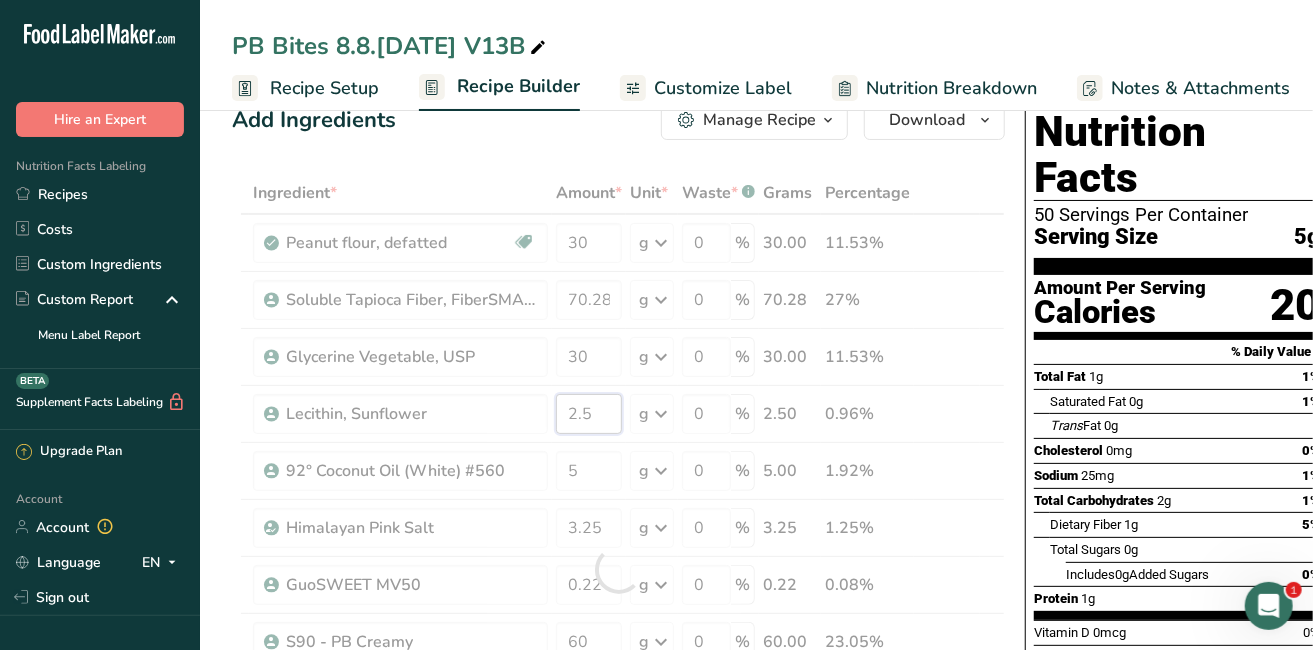 click on "Ingredient *
Amount *
Unit *
Waste *   .a-a{fill:#347362;}.b-a{fill:#fff;}          Grams
Percentage
Peanut flour, defatted
Plant-based Protein
Dairy free
Gluten free
Vegan
Vegetarian
Soy free
30
g
Portions
1 cup
1 oz
Weight Units
g
kg
mg
See more
Volume Units
l
Volume units require a density conversion. If you know your ingredient's density enter it below. Otherwise, click on "RIA" our AI Regulatory bot - she will be able to help you
lb/ft3
g/cm3
Confirm
mL
0" at bounding box center [618, 569] 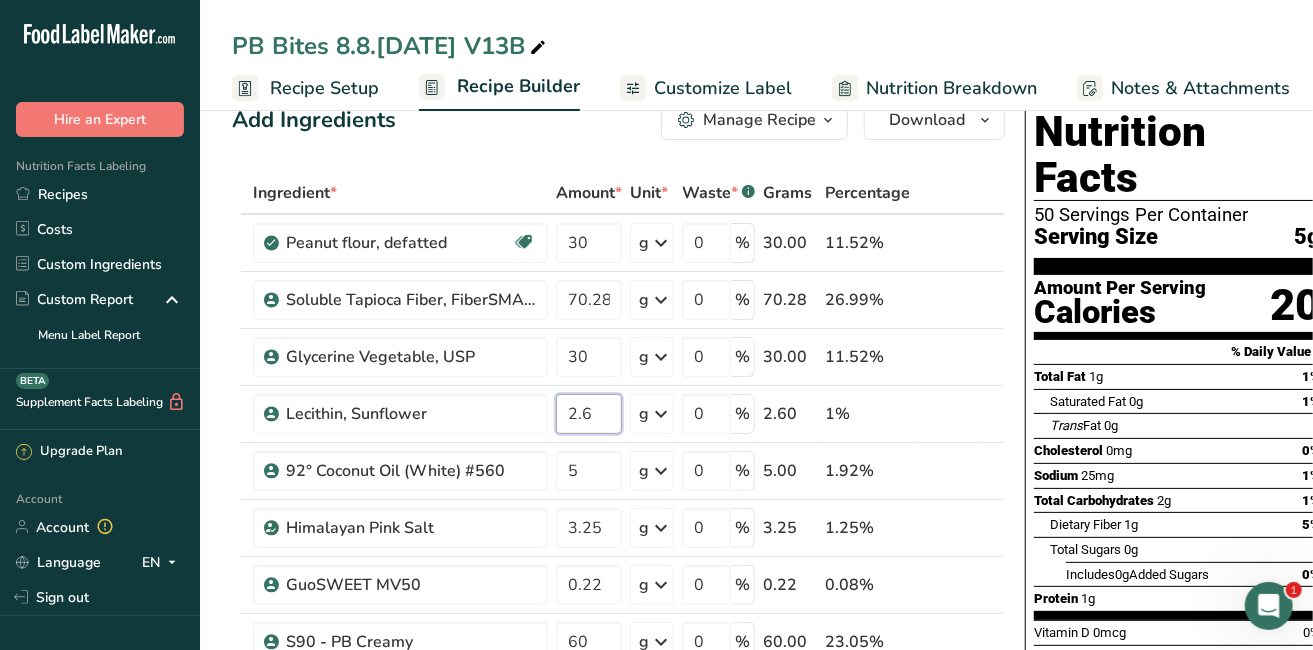type on "2.6" 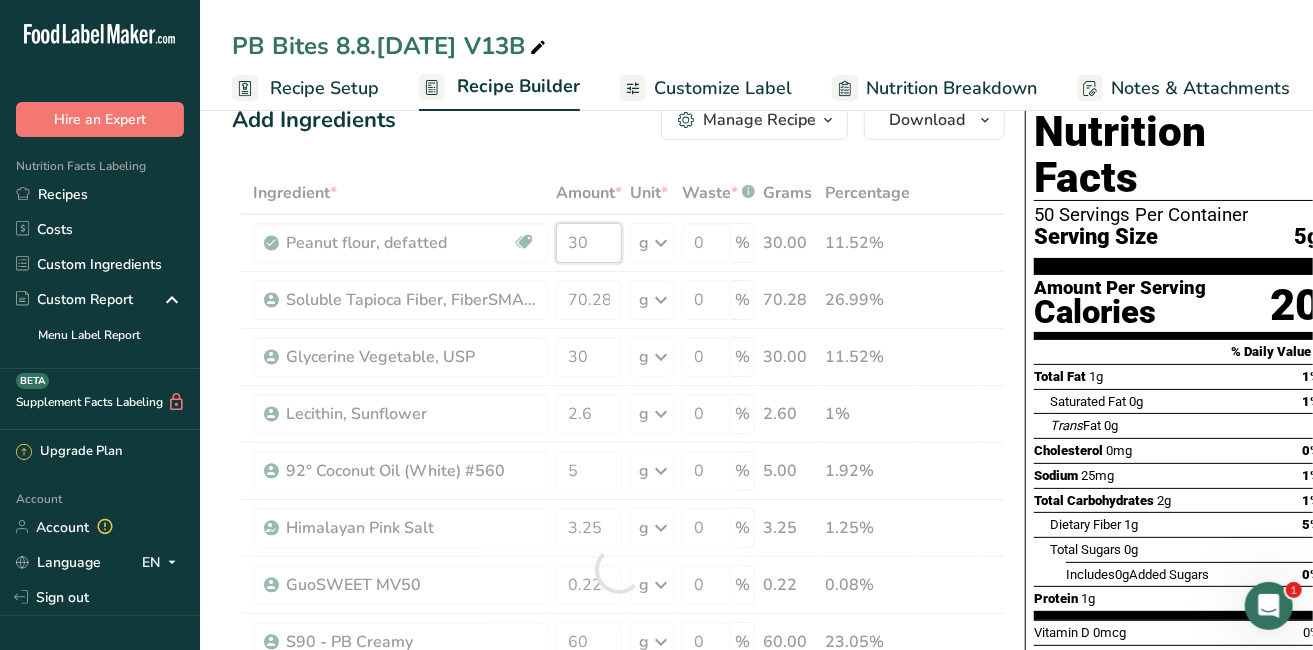 click on "Ingredient *
Amount *
Unit *
Waste *   .a-a{fill:#347362;}.b-a{fill:#fff;}          Grams
Percentage
Peanut flour, defatted
Plant-based Protein
Dairy free
Gluten free
Vegan
Vegetarian
Soy free
30
g
Portions
1 cup
1 oz
Weight Units
g
kg
mg
See more
Volume Units
l
Volume units require a density conversion. If you know your ingredient's density enter it below. Otherwise, click on "RIA" our AI Regulatory bot - she will be able to help you
lb/ft3
g/cm3
Confirm
mL
0" at bounding box center (618, 569) 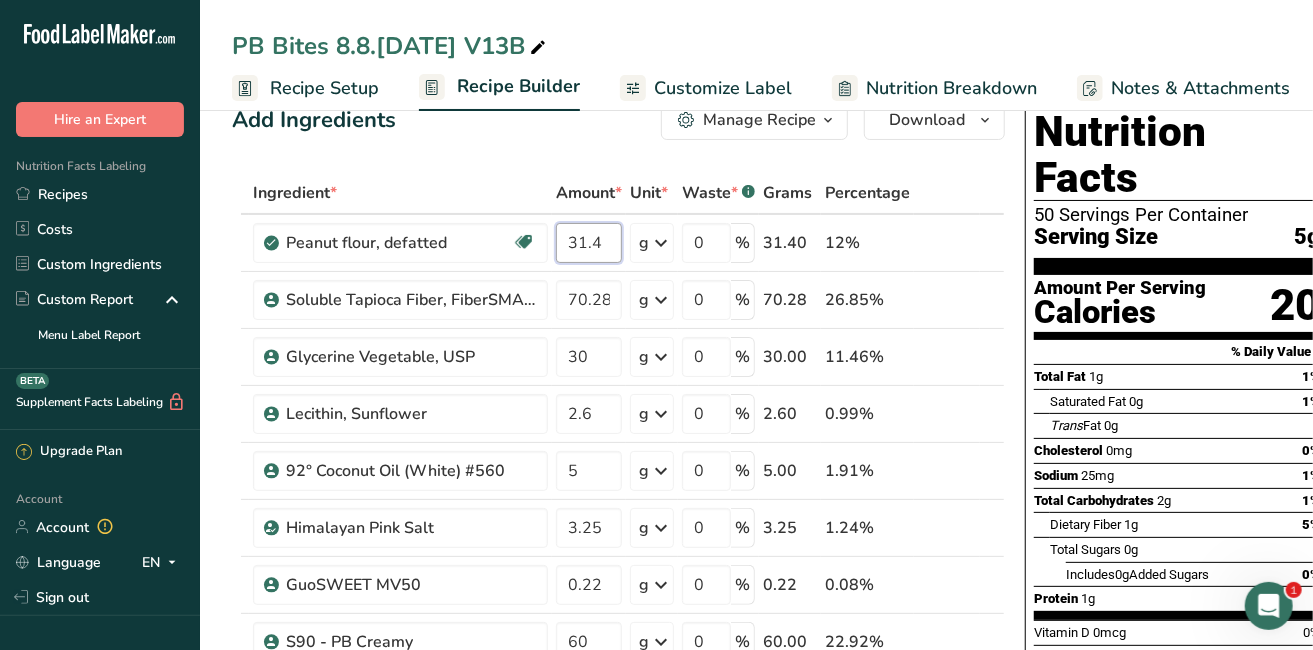type on "31.4" 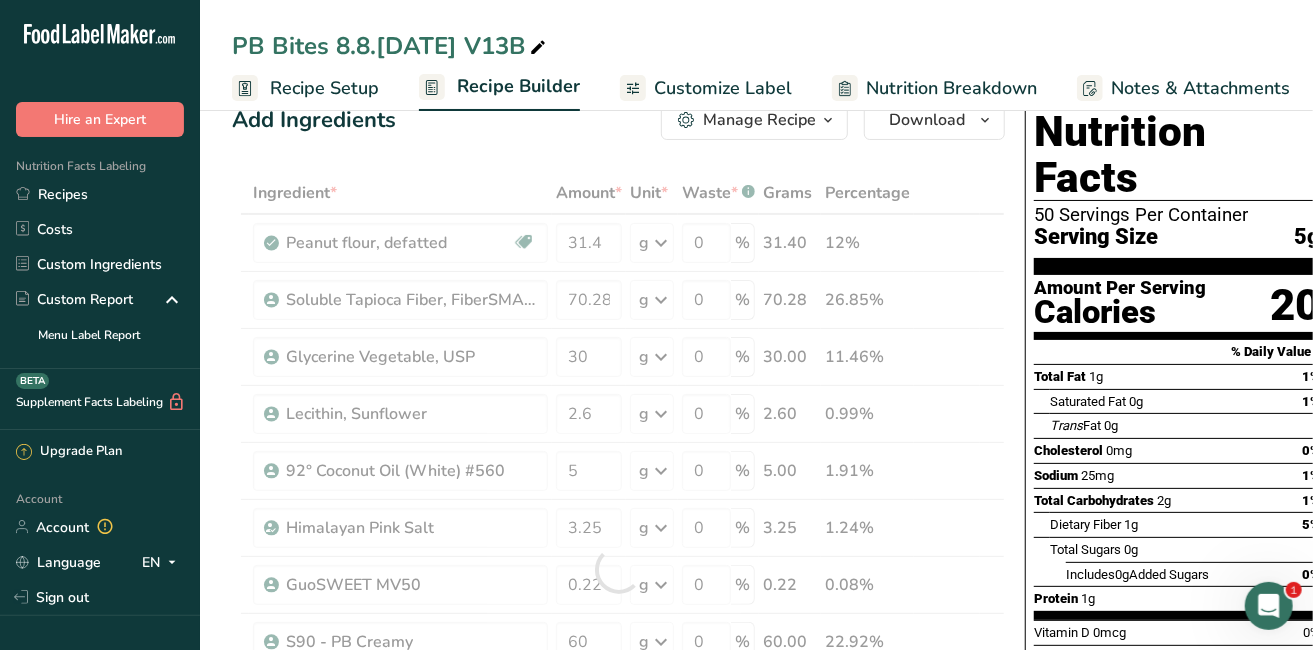 click on "Ingredient *
Amount *
Unit *
Waste *   .a-a{fill:#347362;}.b-a{fill:#fff;}          Grams
Percentage
Peanut flour, defatted
Plant-based Protein
Dairy free
Gluten free
Vegan
Vegetarian
Soy free
31.4
g
Portions
1 cup
1 oz
Weight Units
g
kg
mg
See more
Volume Units
l
Volume units require a density conversion. If you know your ingredient's density enter it below. Otherwise, click on "RIA" our AI Regulatory bot - she will be able to help you
lb/ft3
g/cm3
Confirm
mL" at bounding box center [618, 569] 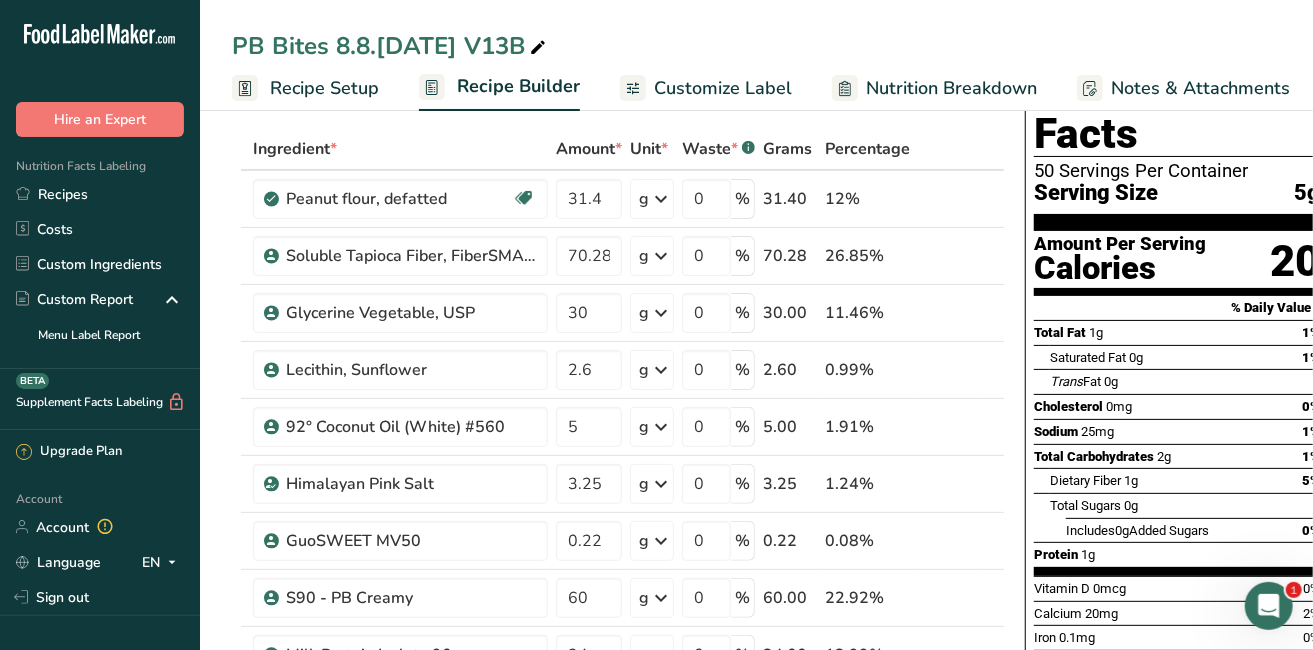 scroll, scrollTop: 103, scrollLeft: 0, axis: vertical 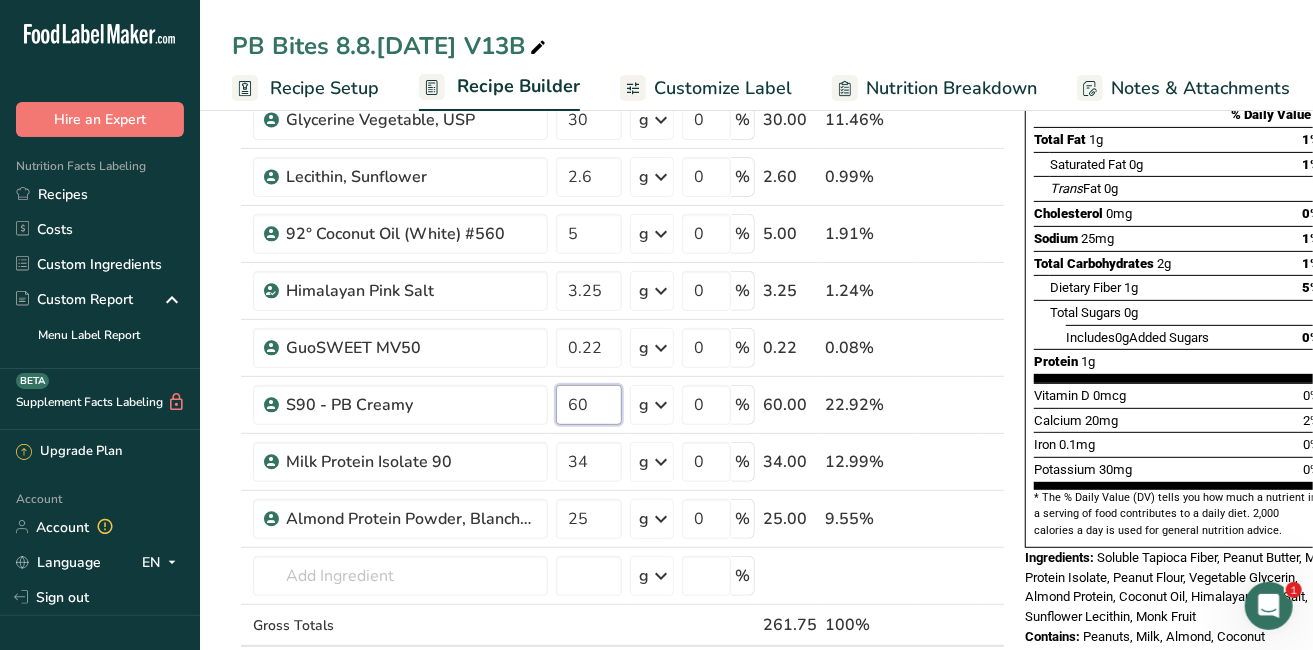 click on "60" at bounding box center [589, 405] 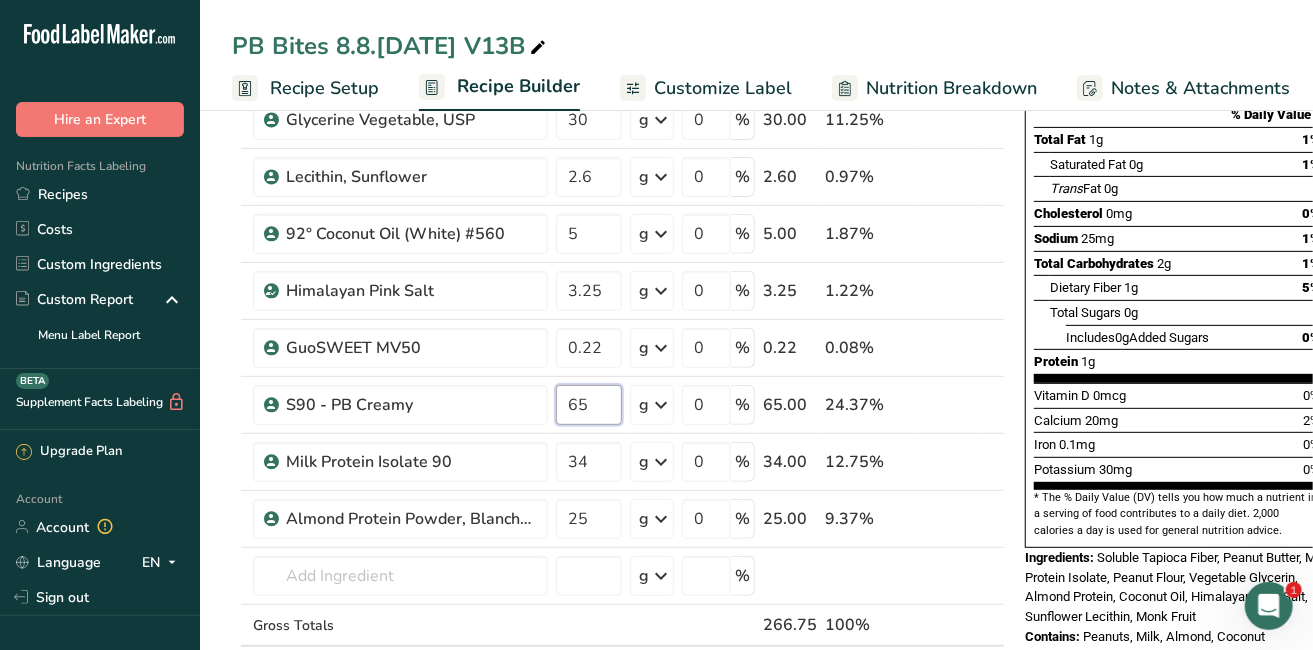 type on "65" 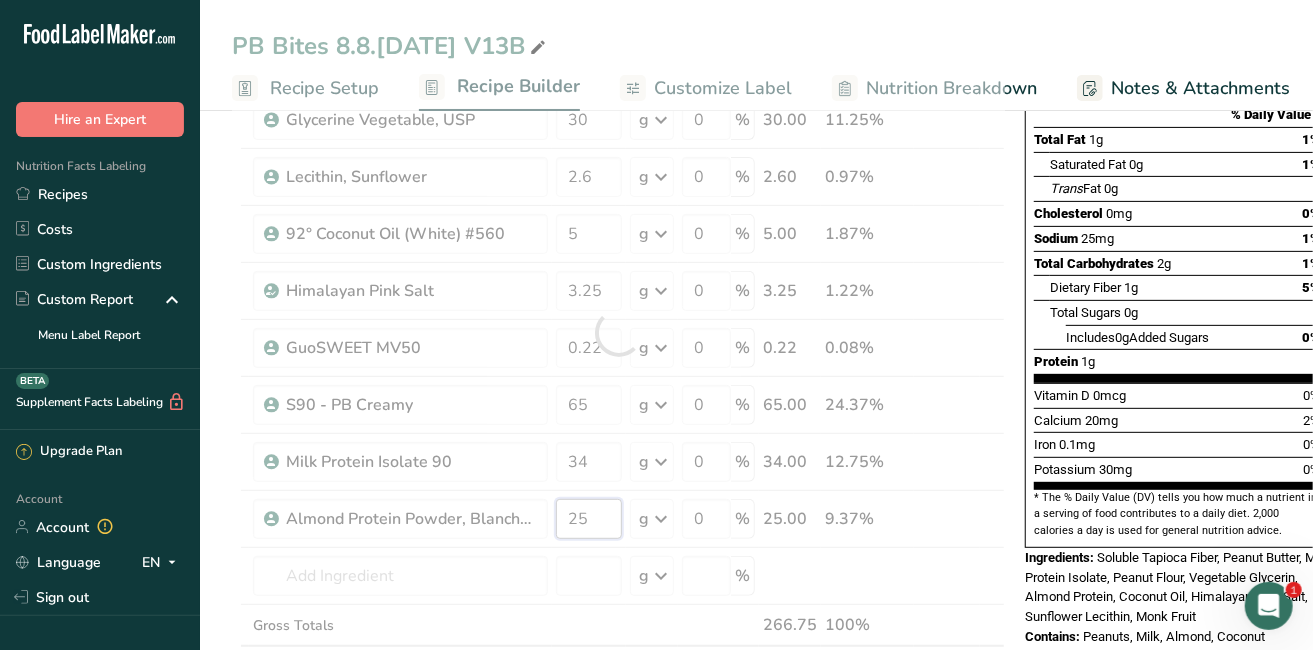 click on "Ingredient *
Amount *
Unit *
Waste *   .a-a{fill:#347362;}.b-a{fill:#fff;}          Grams
Percentage
Peanut flour, defatted
Plant-based Protein
Dairy free
Gluten free
Vegan
Vegetarian
Soy free
31.4
g
Portions
1 cup
1 oz
Weight Units
g
kg
mg
See more
Volume Units
l
Volume units require a density conversion. If you know your ingredient's density enter it below. Otherwise, click on "RIA" our AI Regulatory bot - she will be able to help you
lb/ft3
g/cm3
Confirm
mL" at bounding box center (618, 332) 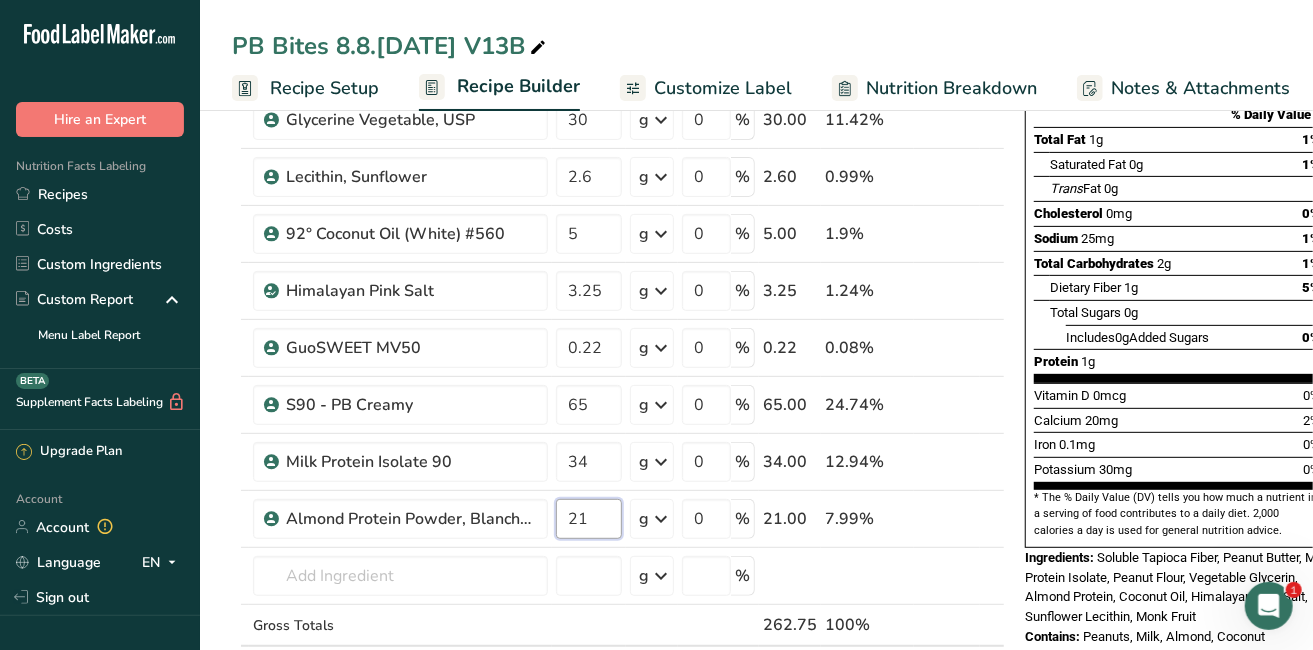 click on "21" at bounding box center [589, 519] 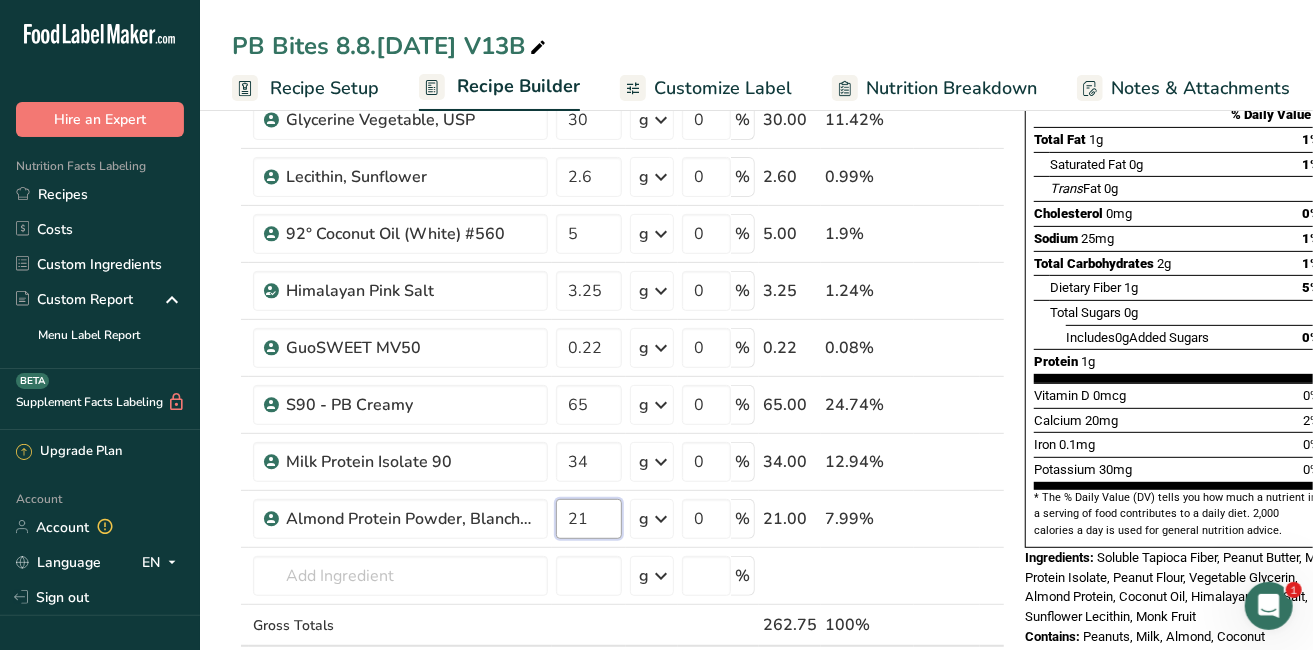 type on "21" 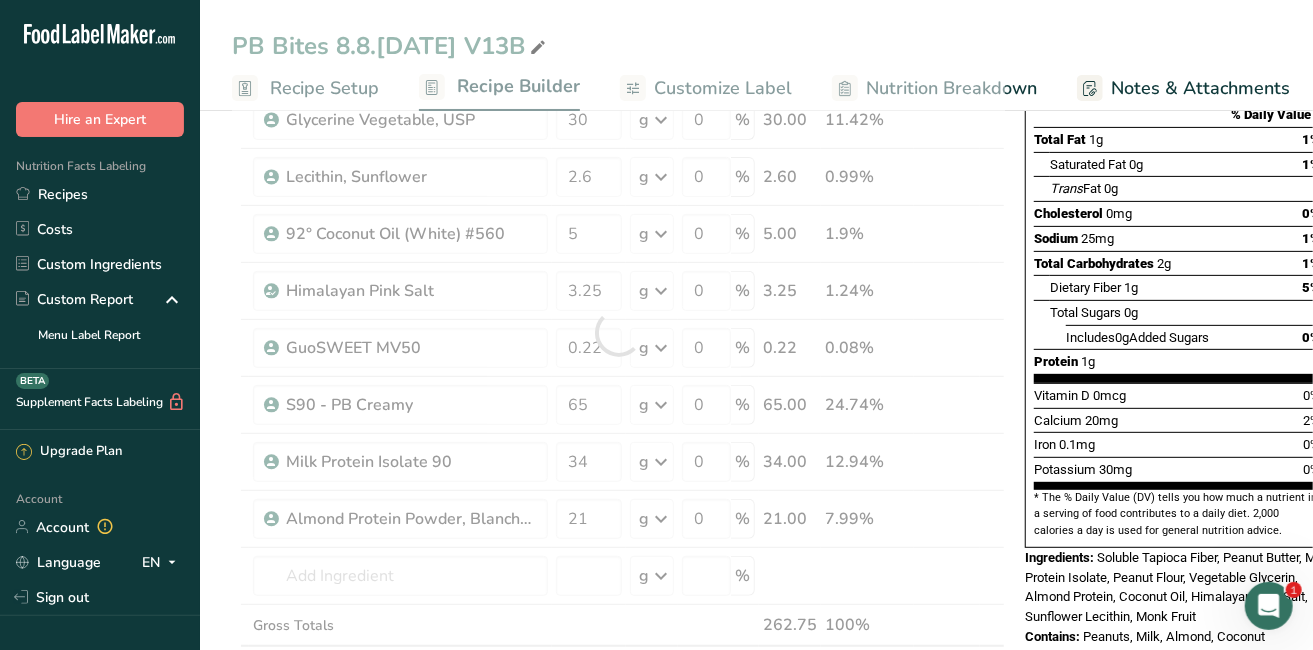 click on "Ingredient *
Amount *
Unit *
Waste *   .a-a{fill:#347362;}.b-a{fill:#fff;}          Grams
Percentage
Peanut flour, defatted
Plant-based Protein
Dairy free
Gluten free
Vegan
Vegetarian
Soy free
31.4
g
Portions
1 cup
1 oz
Weight Units
g
kg
mg
See more
Volume Units
l
Volume units require a density conversion. If you know your ingredient's density enter it below. Otherwise, click on "RIA" our AI Regulatory bot - she will be able to help you
lb/ft3
g/cm3
Confirm
mL" at bounding box center (618, 332) 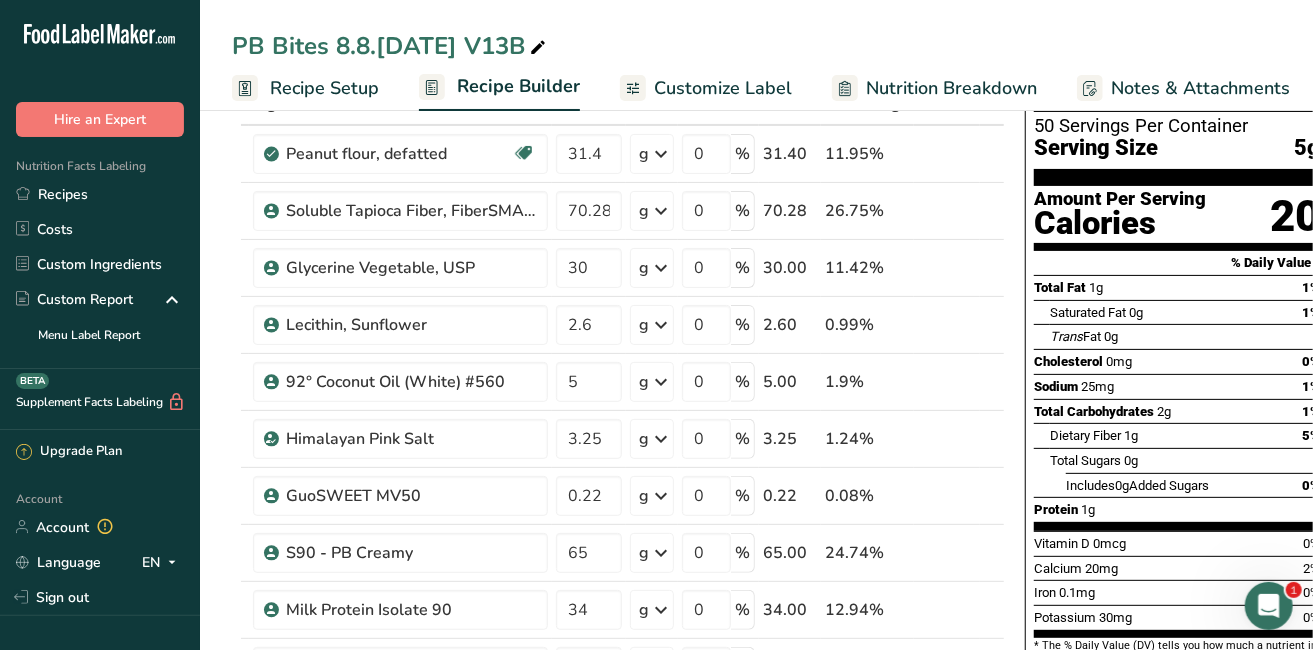 scroll, scrollTop: 29, scrollLeft: 0, axis: vertical 